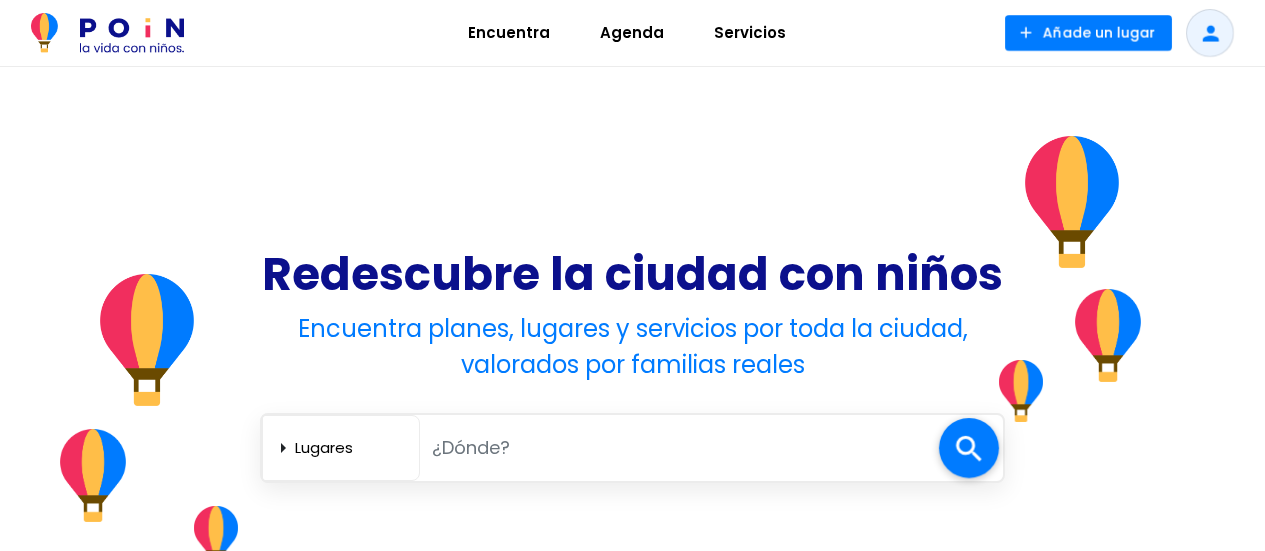 scroll, scrollTop: 0, scrollLeft: 0, axis: both 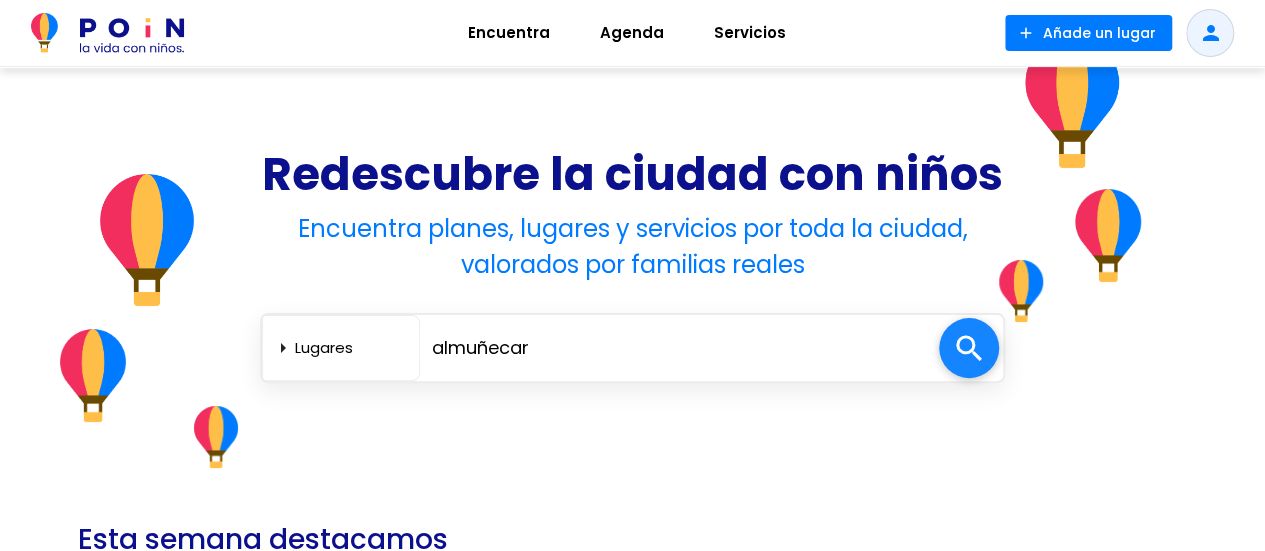 type on "almuñecar" 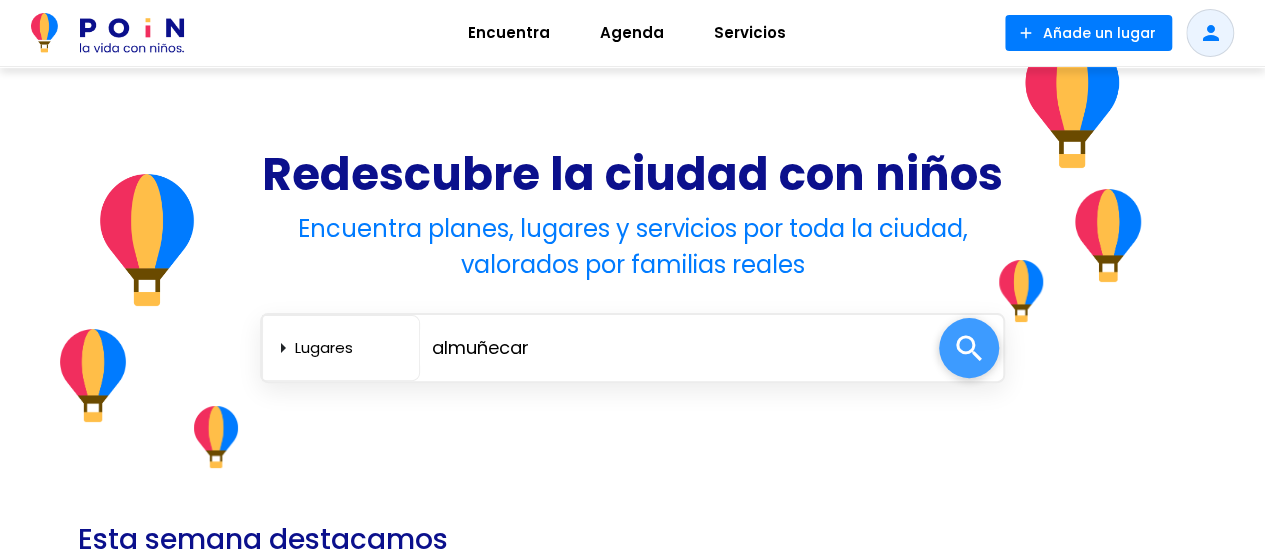 click at bounding box center (969, 348) 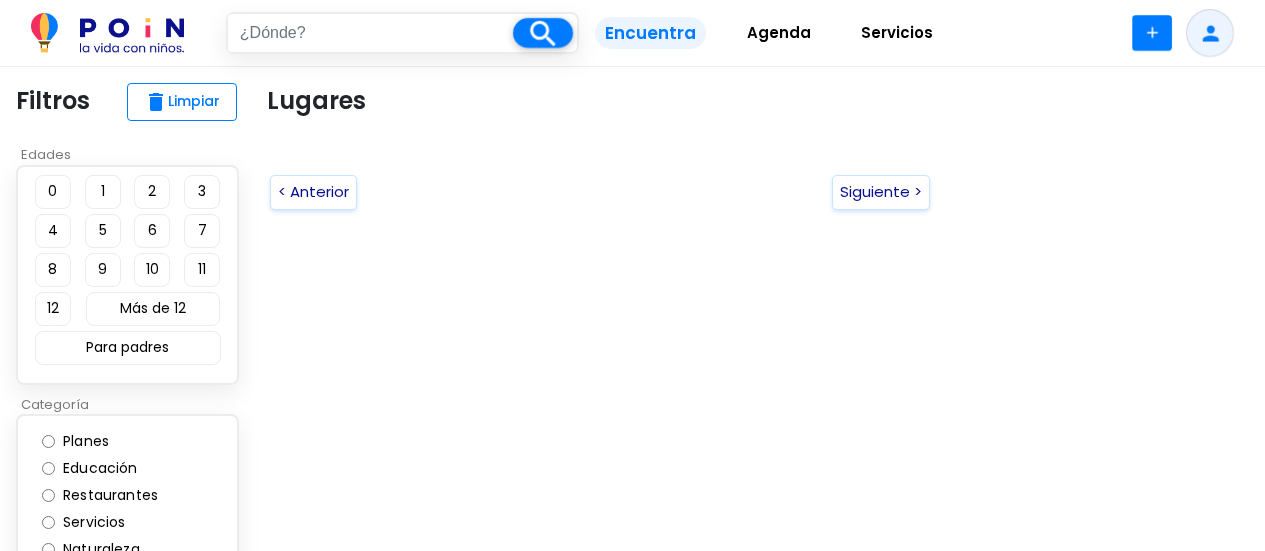 scroll, scrollTop: 0, scrollLeft: 0, axis: both 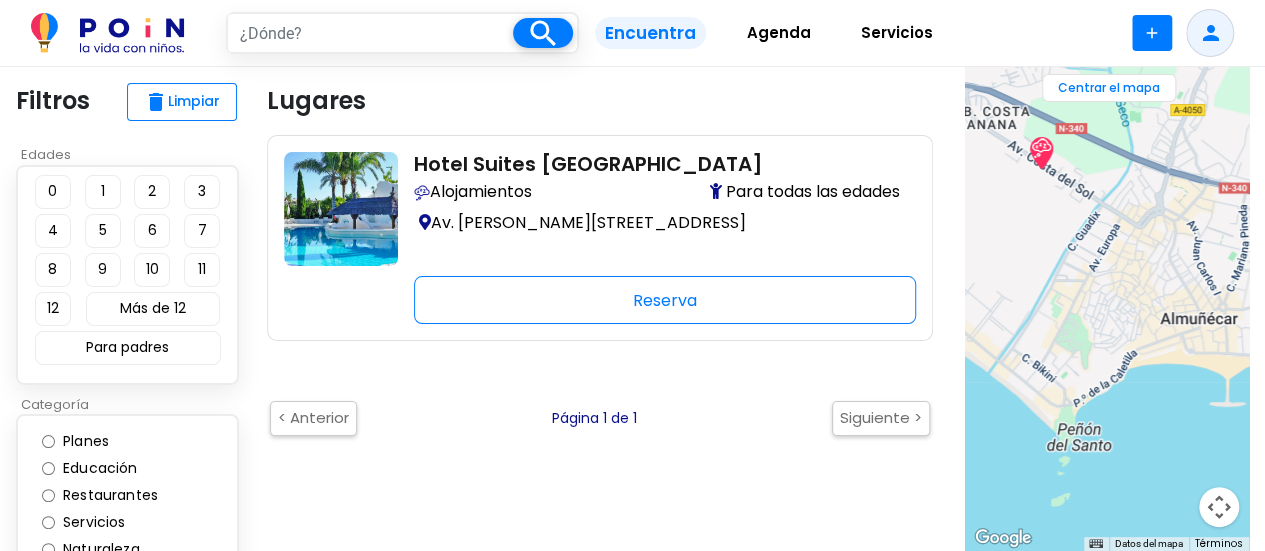drag, startPoint x: 1118, startPoint y: 433, endPoint x: 1048, endPoint y: 287, distance: 161.91356 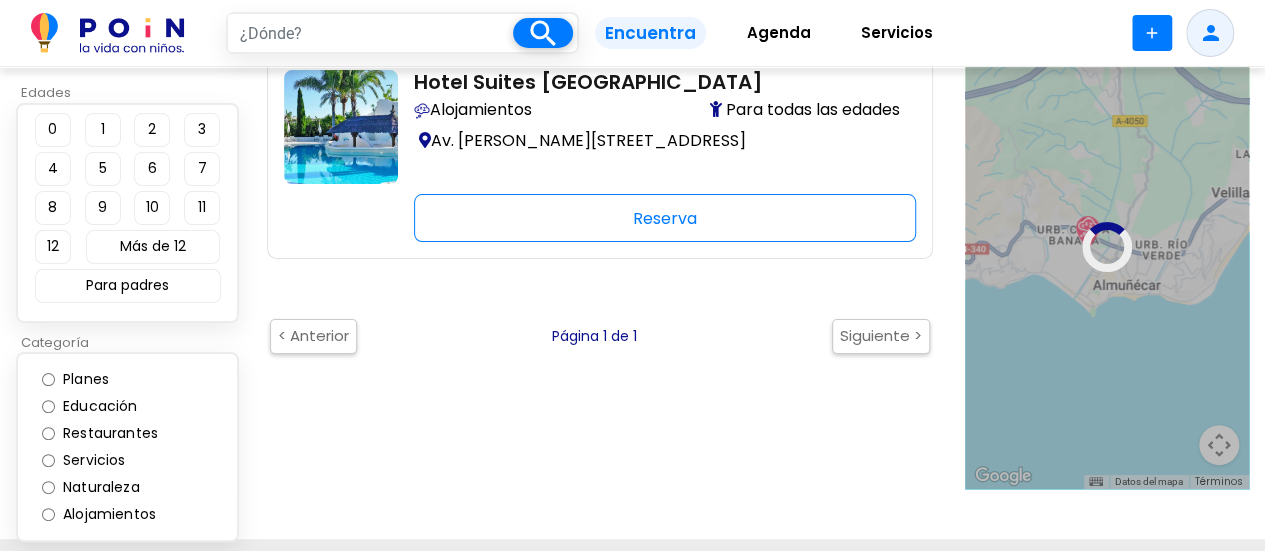 scroll, scrollTop: 100, scrollLeft: 0, axis: vertical 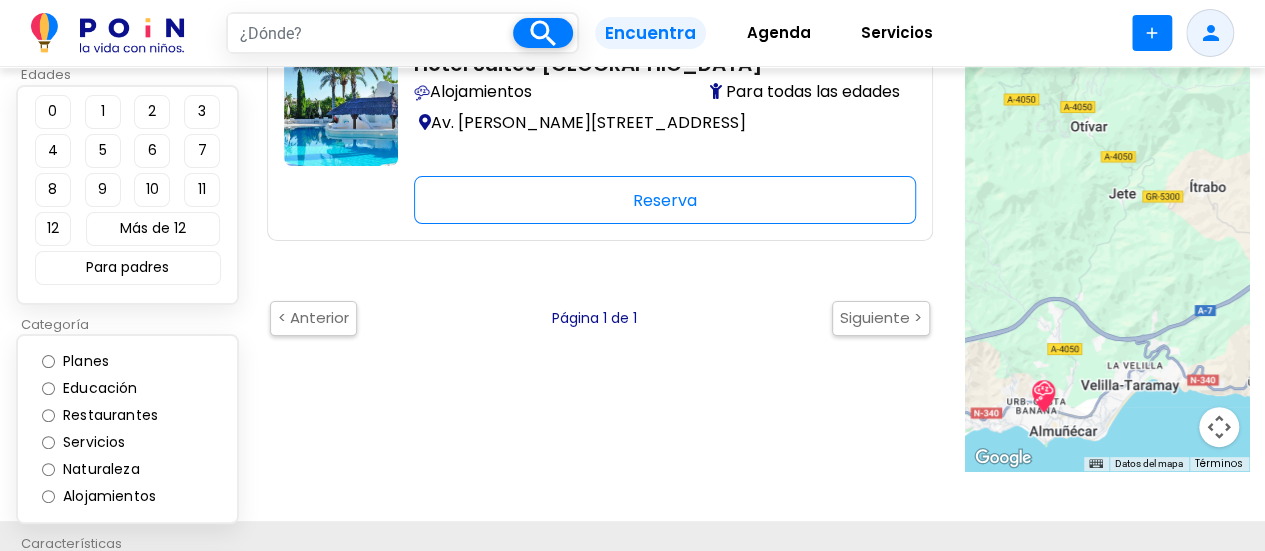 drag, startPoint x: 1158, startPoint y: 281, endPoint x: 1102, endPoint y: 393, distance: 125.21981 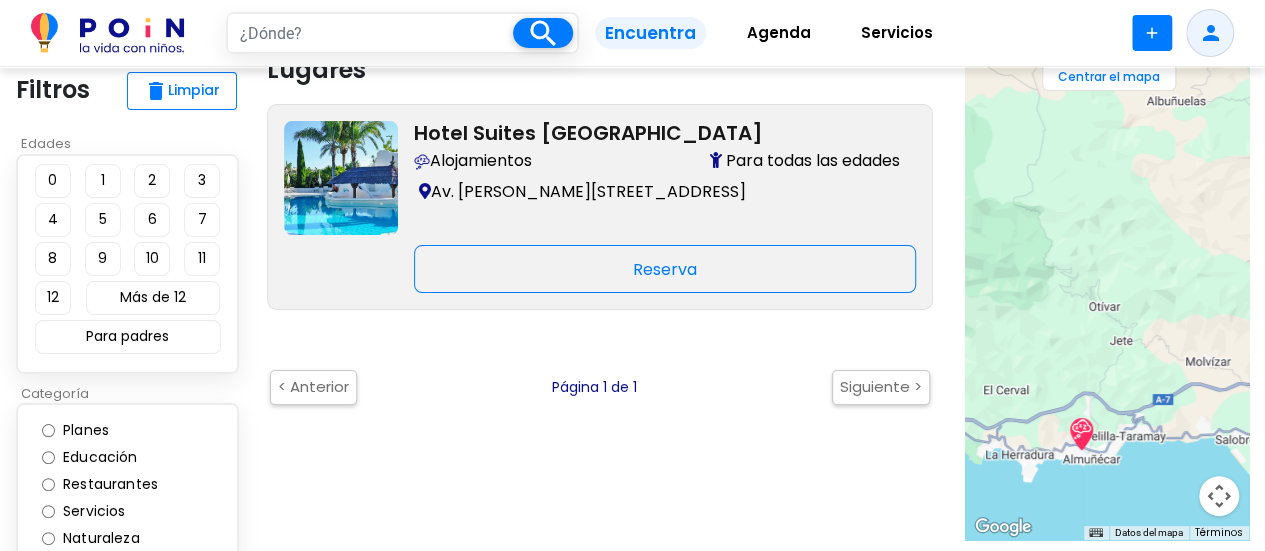 scroll, scrollTop: 0, scrollLeft: 0, axis: both 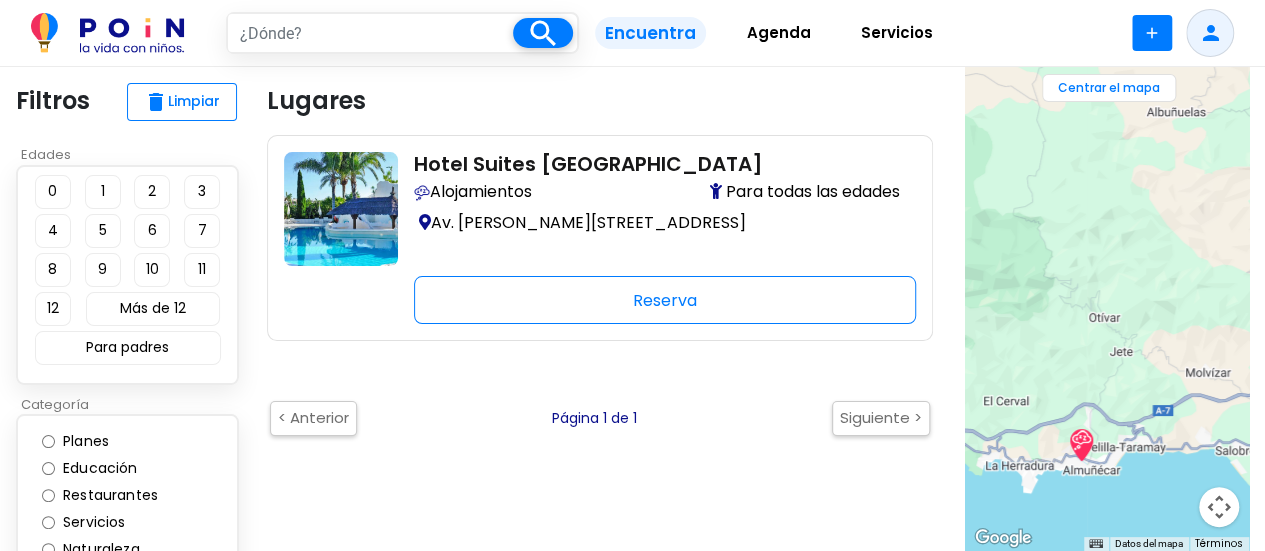 click at bounding box center (370, 33) 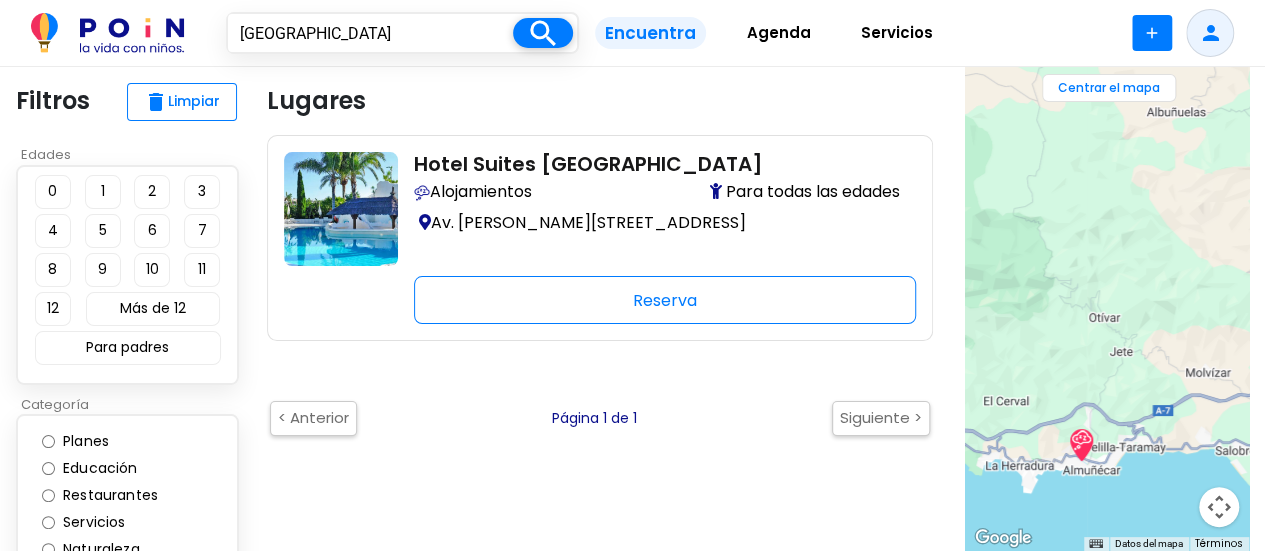 type on "granada" 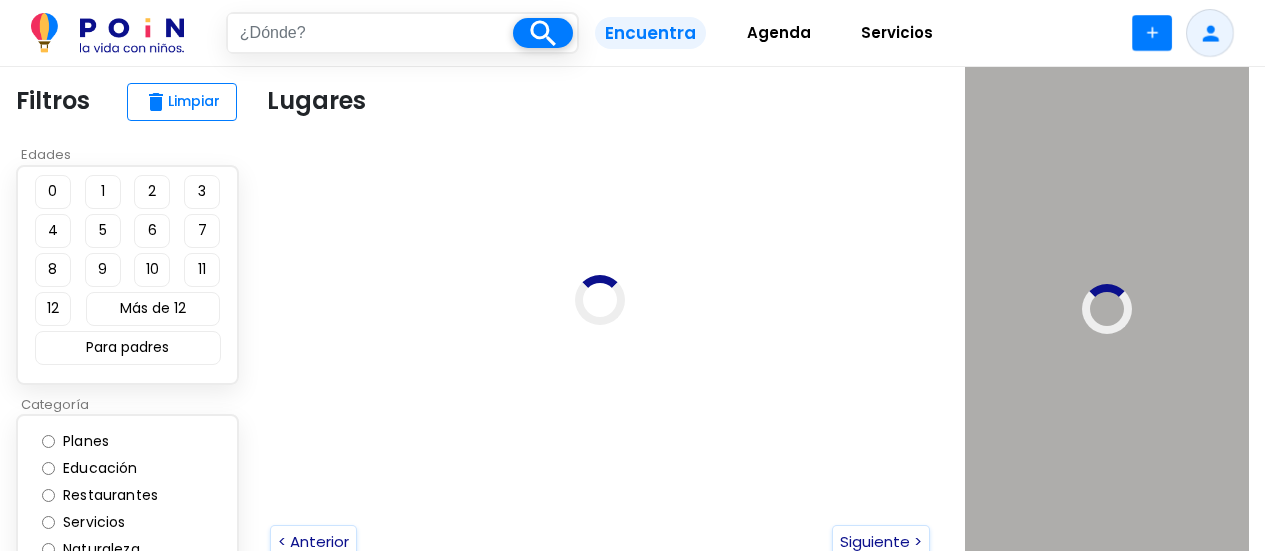 scroll, scrollTop: 0, scrollLeft: 0, axis: both 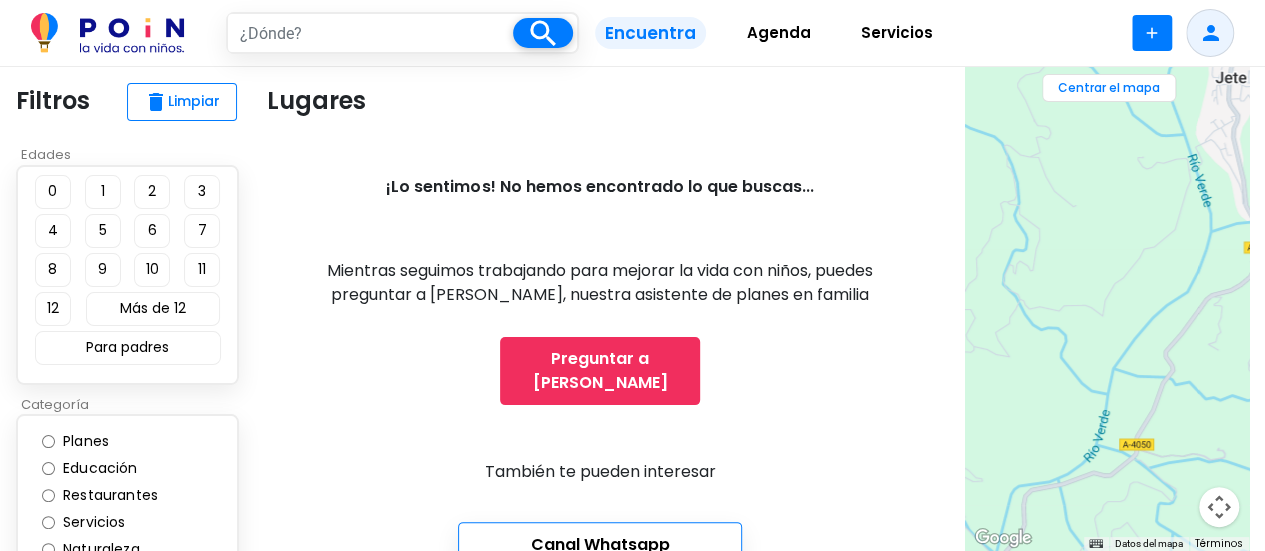click at bounding box center [370, 33] 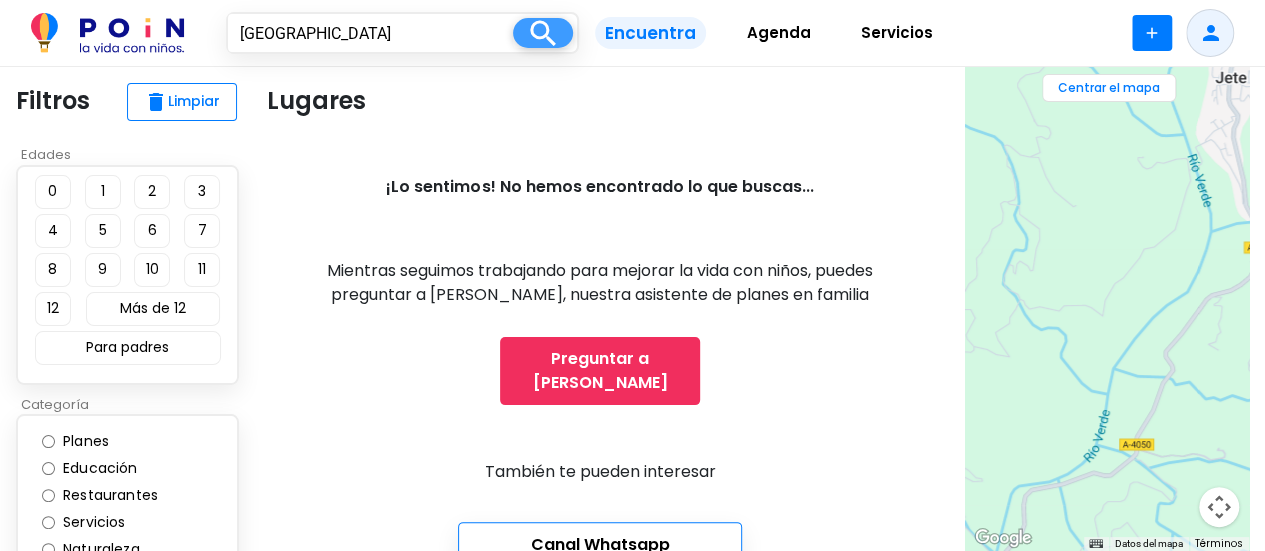 click at bounding box center (543, 33) 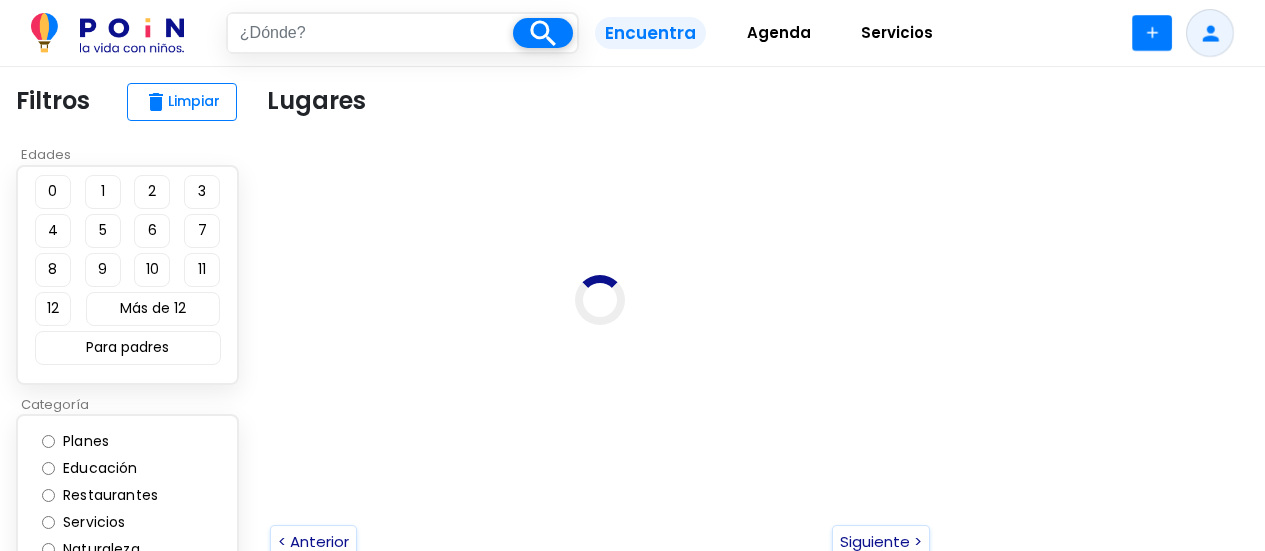 scroll, scrollTop: 0, scrollLeft: 0, axis: both 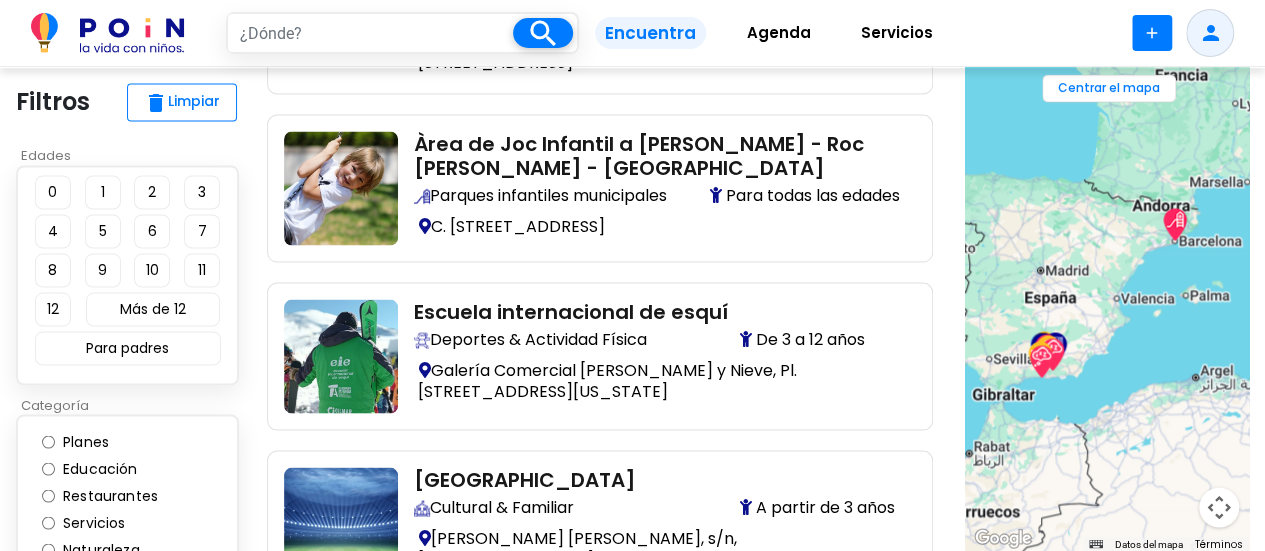 click at bounding box center [1107, 309] 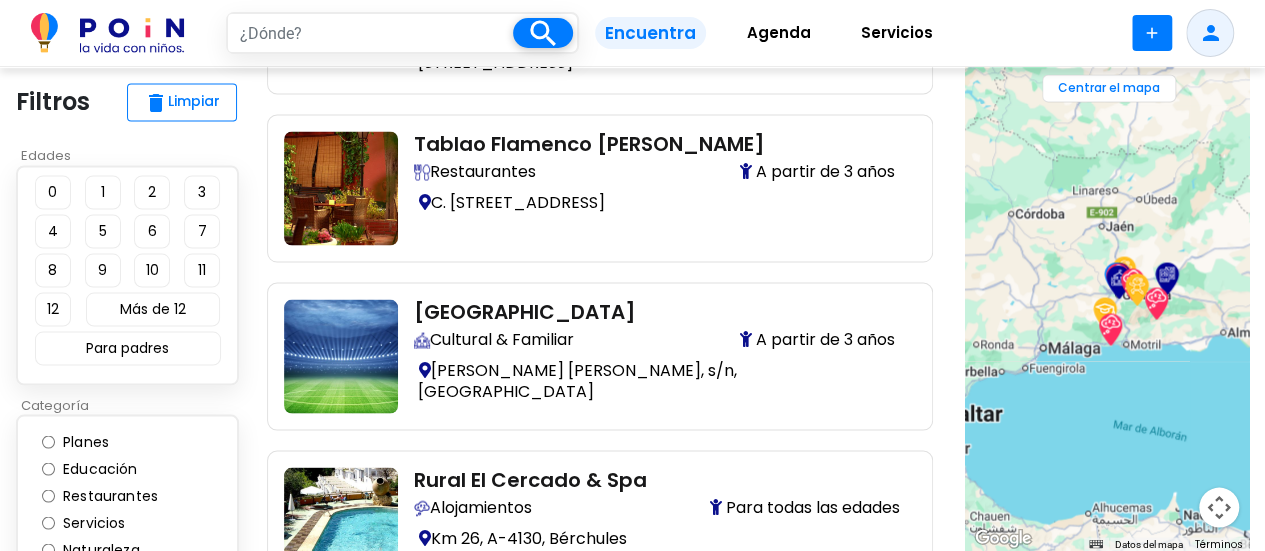 drag, startPoint x: 1040, startPoint y: 369, endPoint x: 1168, endPoint y: 383, distance: 128.76335 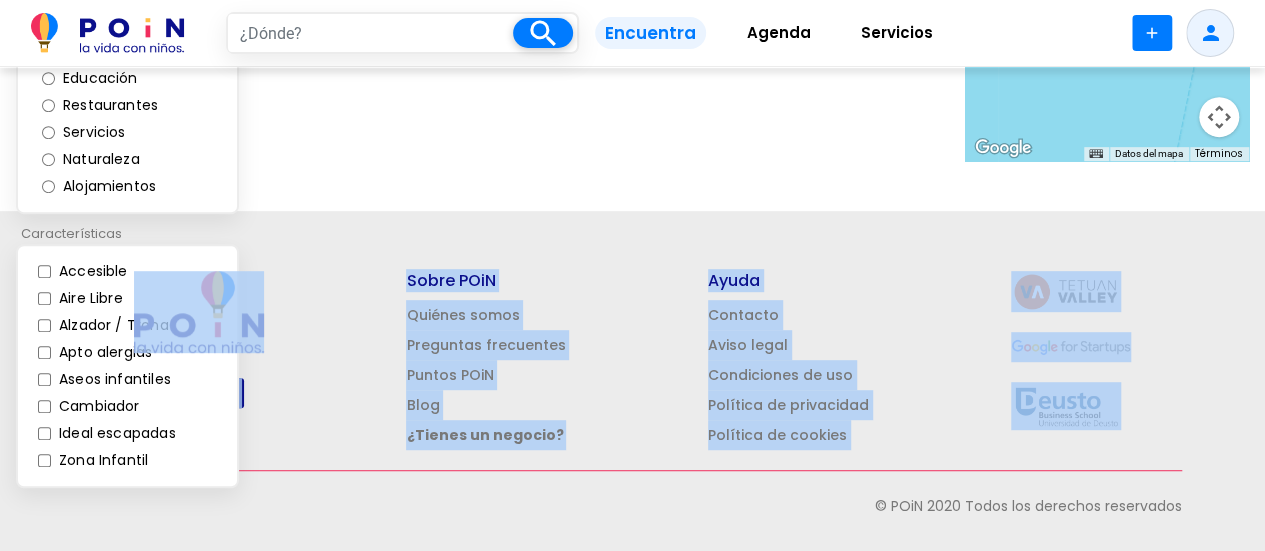 scroll, scrollTop: 410, scrollLeft: 0, axis: vertical 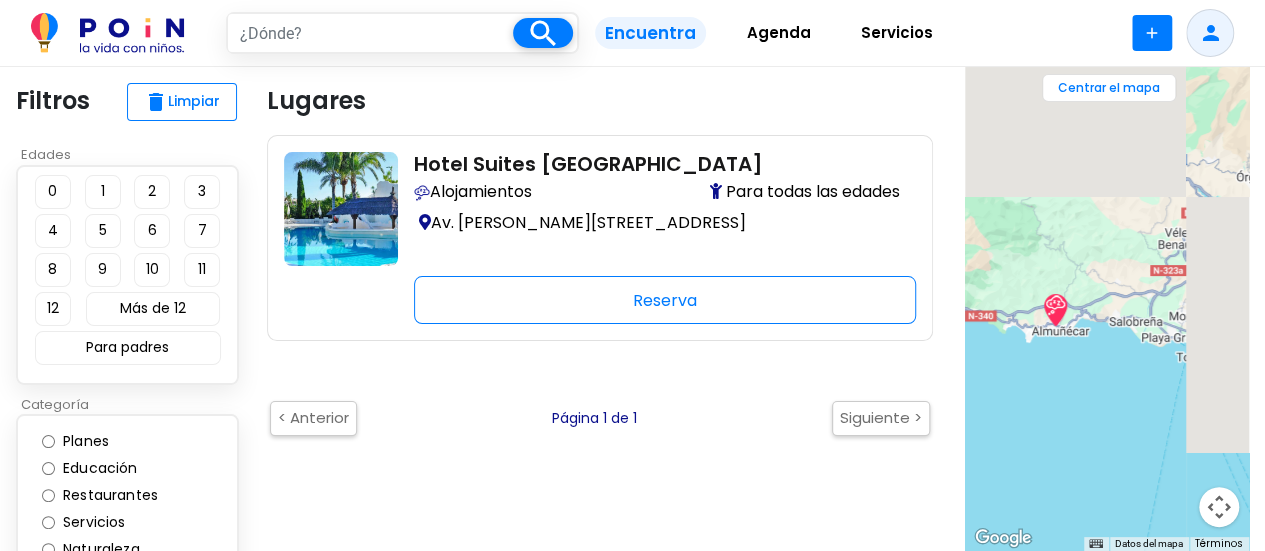 drag, startPoint x: 1091, startPoint y: 376, endPoint x: 1073, endPoint y: 431, distance: 57.870544 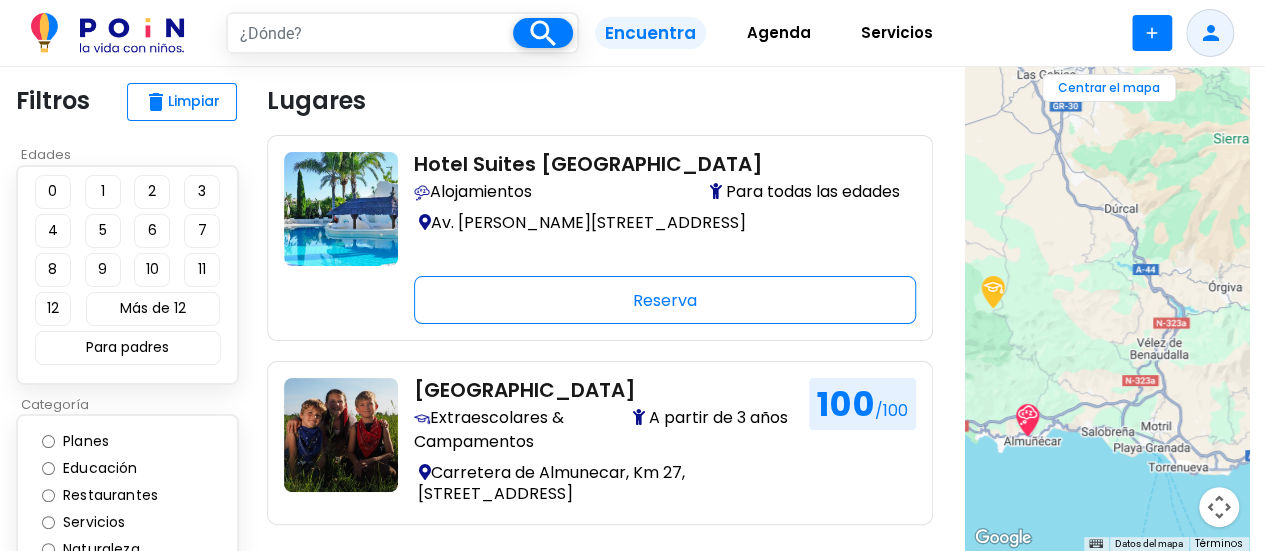 drag, startPoint x: 1152, startPoint y: 305, endPoint x: 1133, endPoint y: 390, distance: 87.09765 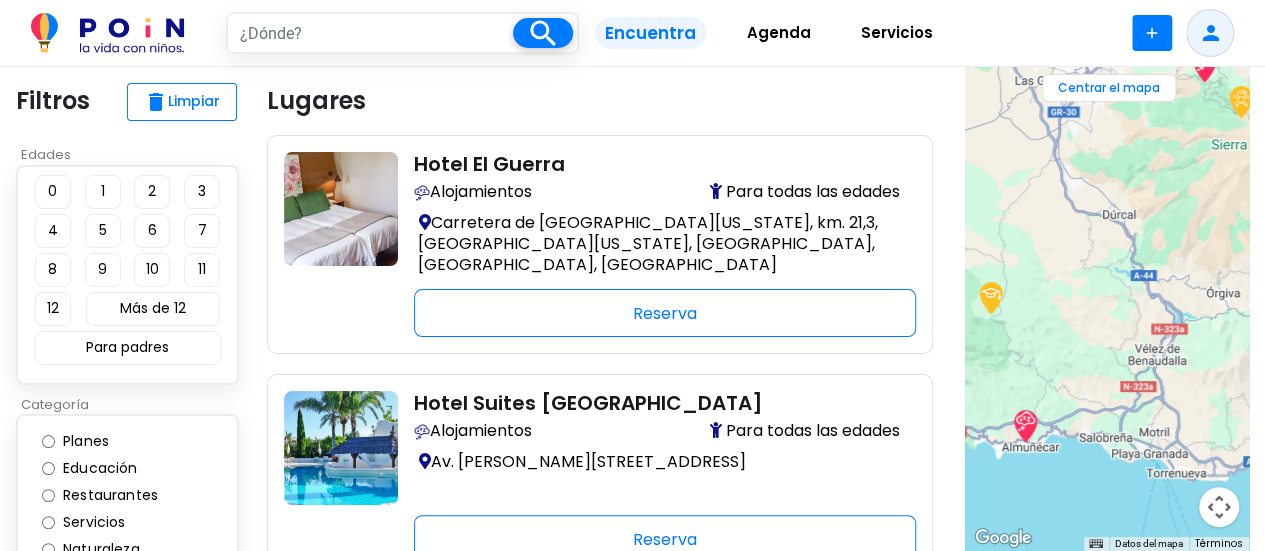 click at bounding box center [991, 298] 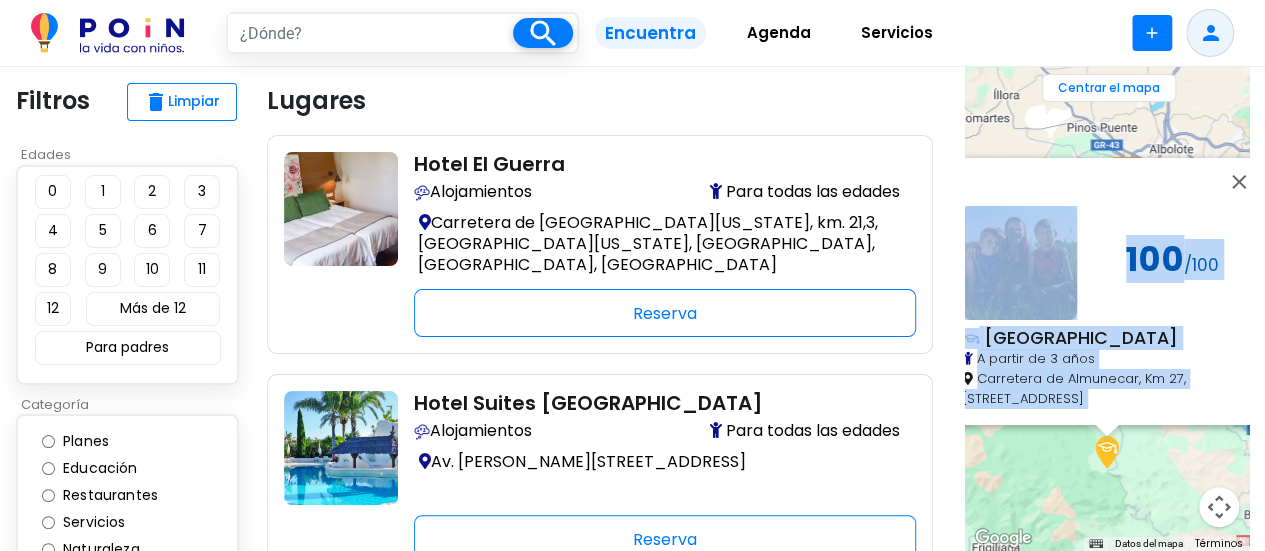 click on "100 /100
Granja Escuela Huerto Alegre
A partir de 3 años
Carretera de Almunecar, Km 27, Apartado de correos 776 -18080, Granada" at bounding box center (1113, 307) 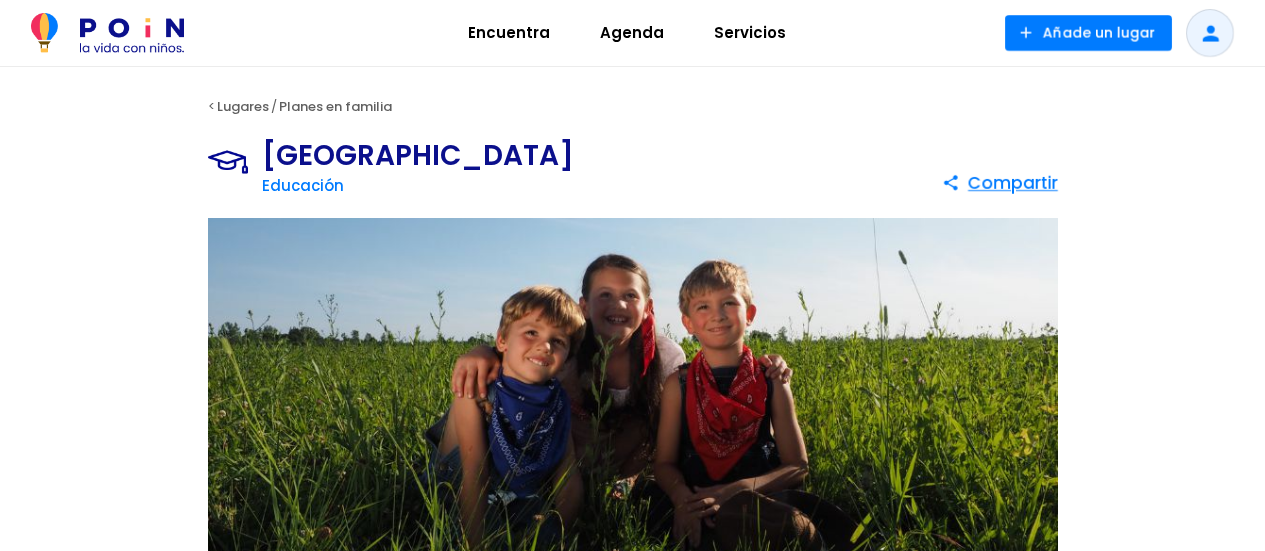 scroll, scrollTop: 0, scrollLeft: 0, axis: both 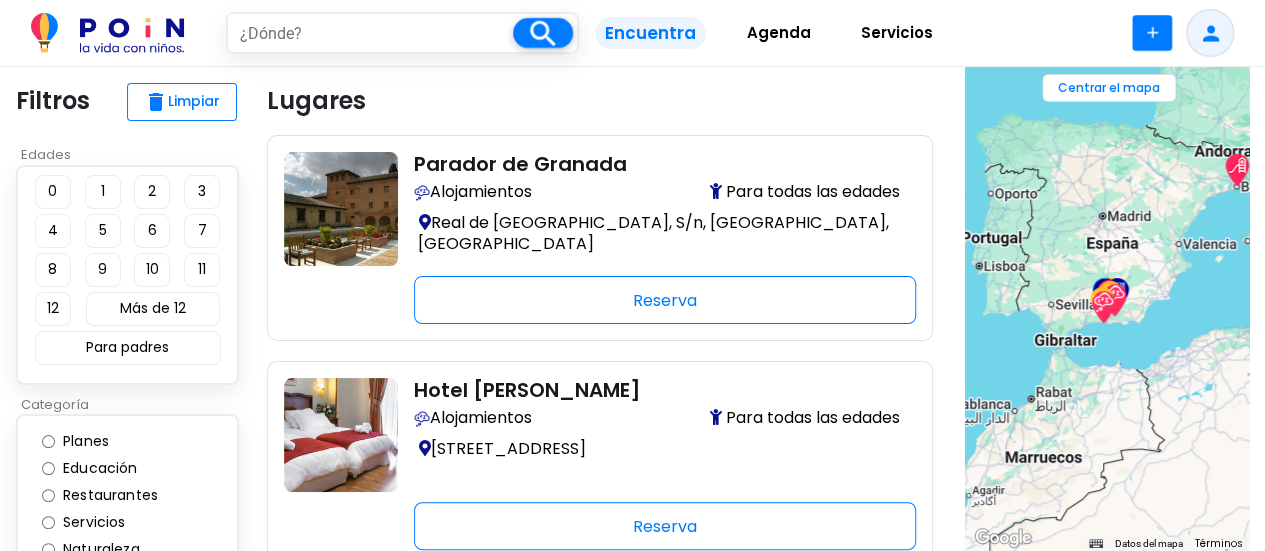 drag, startPoint x: 1142, startPoint y: 361, endPoint x: 1234, endPoint y: 287, distance: 118.06778 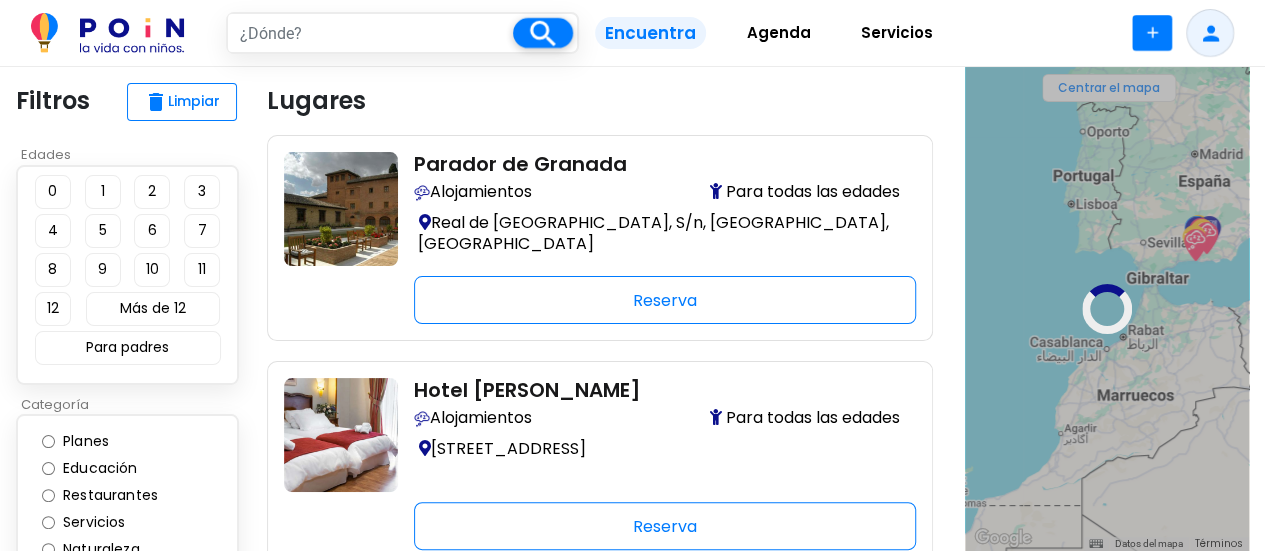 click at bounding box center (1107, 309) 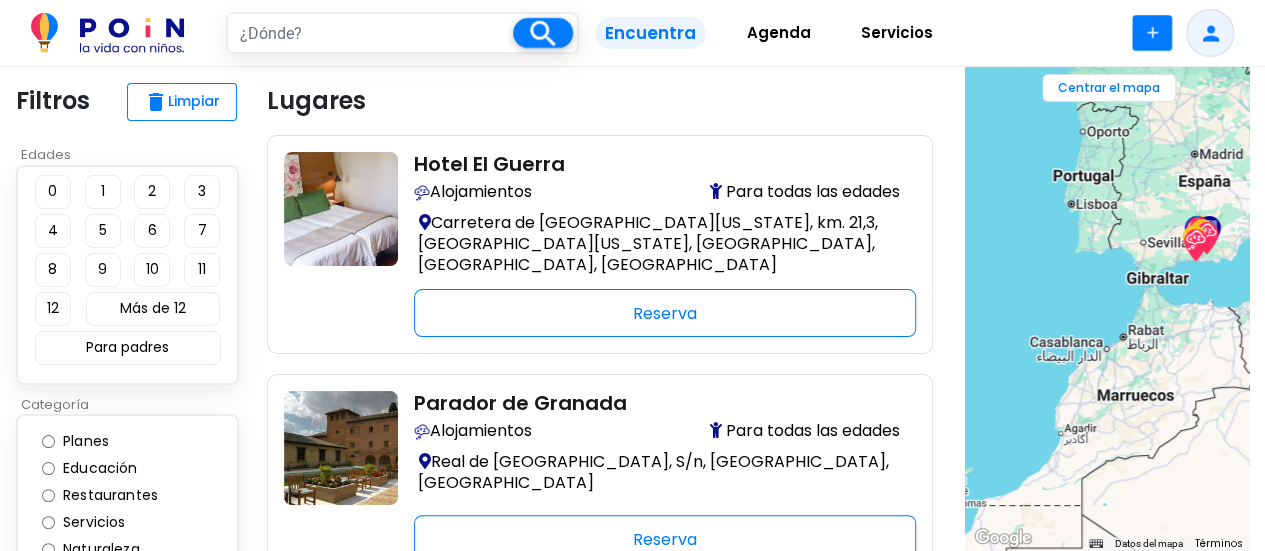 click at bounding box center (1107, 309) 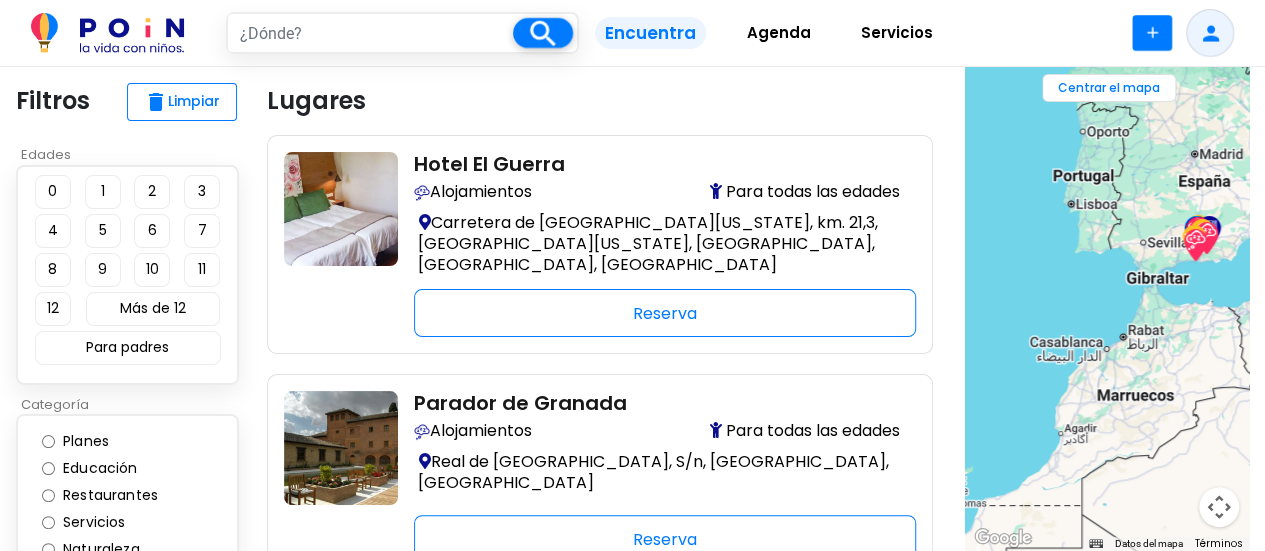 click at bounding box center (1107, 309) 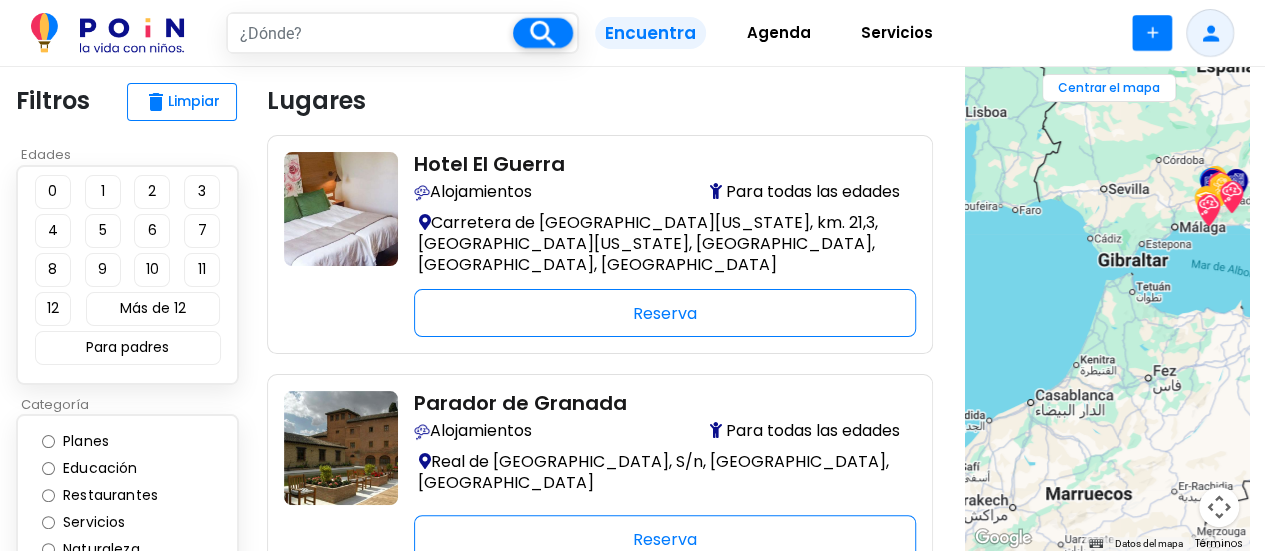 click at bounding box center (1107, 309) 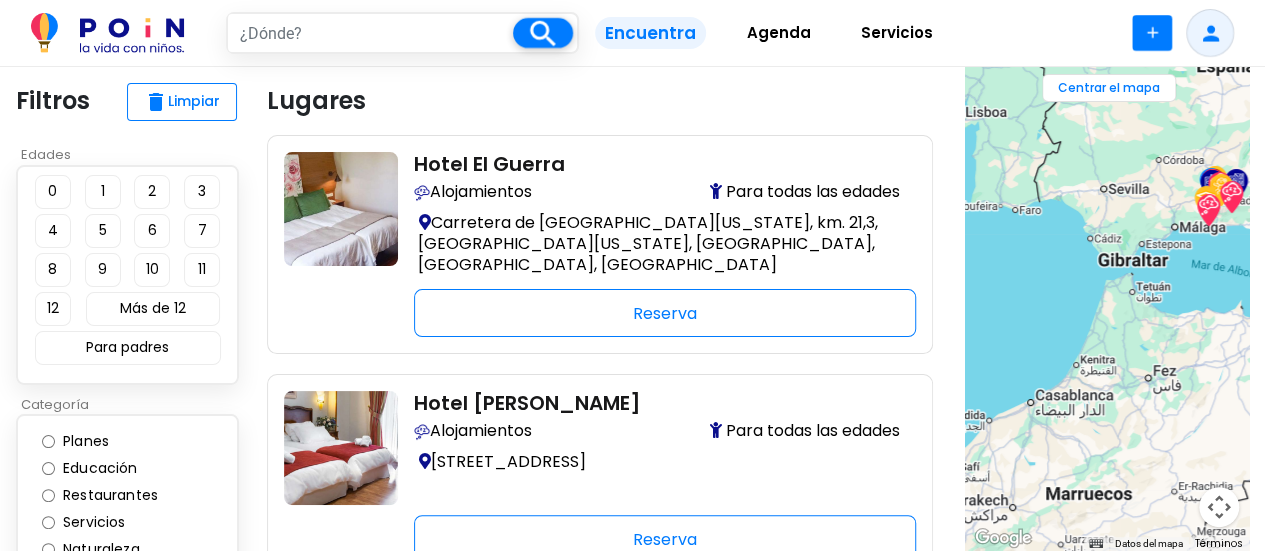 click at bounding box center (1107, 309) 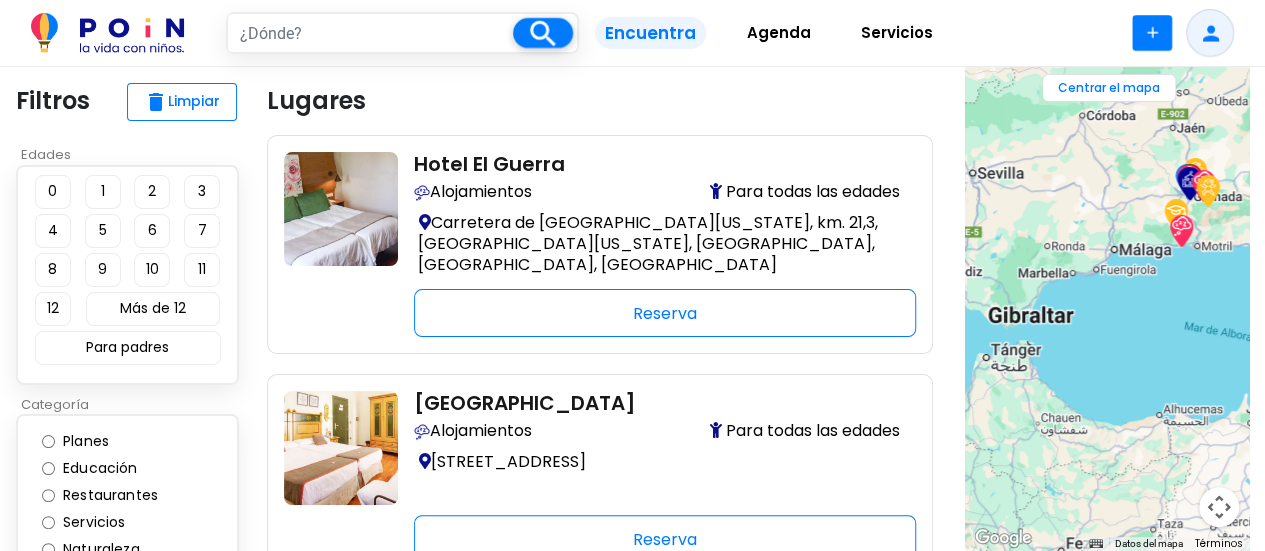 drag, startPoint x: 1206, startPoint y: 243, endPoint x: 1111, endPoint y: 347, distance: 140.85808 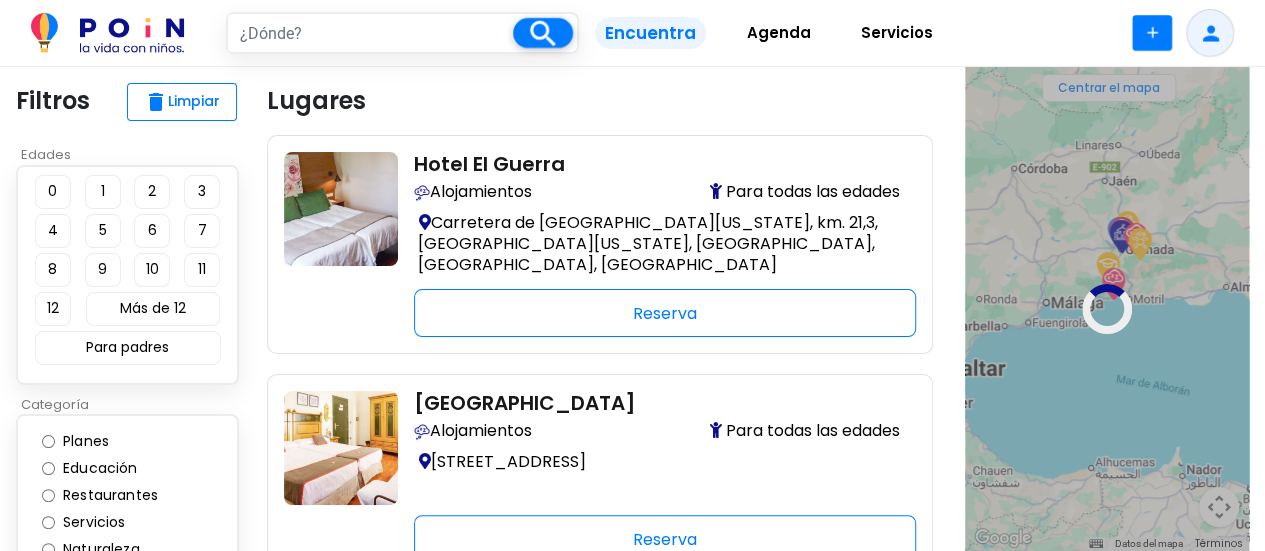 click at bounding box center [1107, 309] 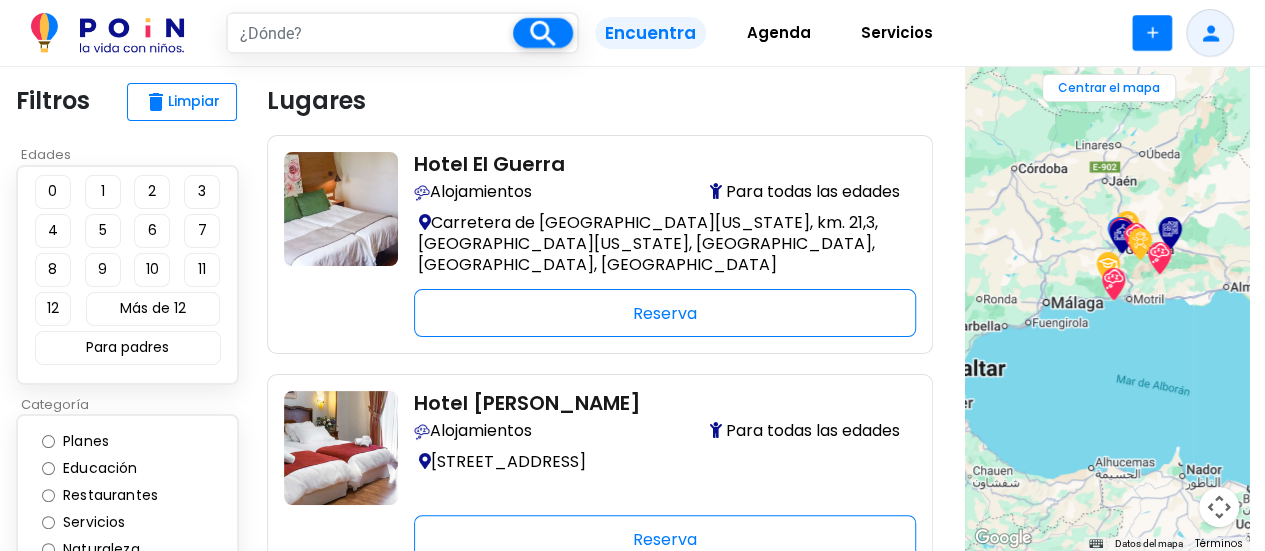 click at bounding box center (1107, 309) 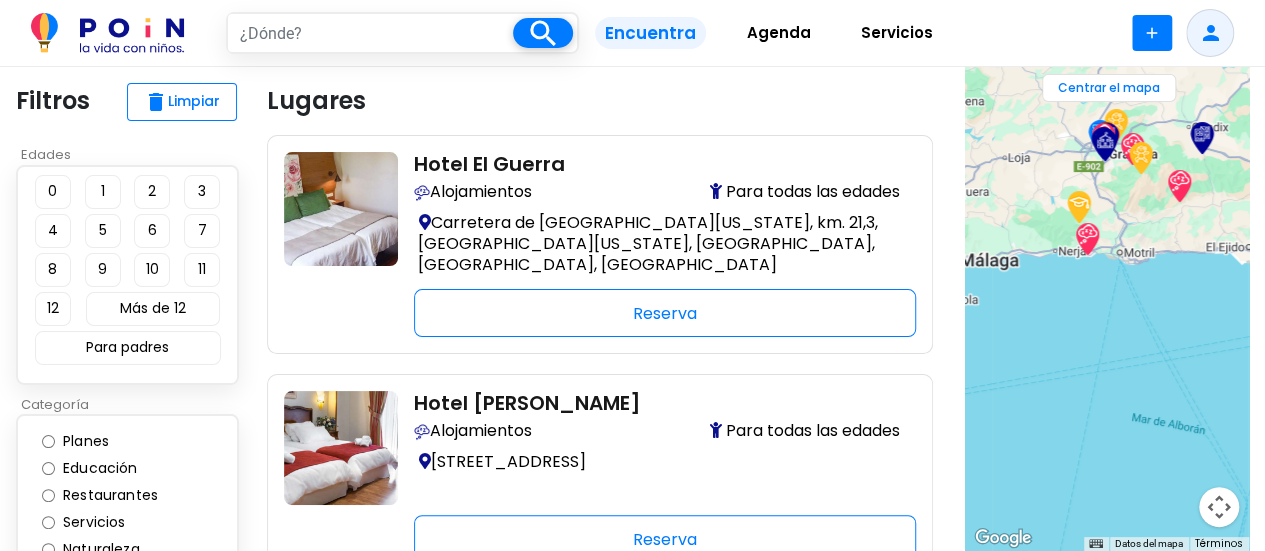 click at bounding box center (1107, 309) 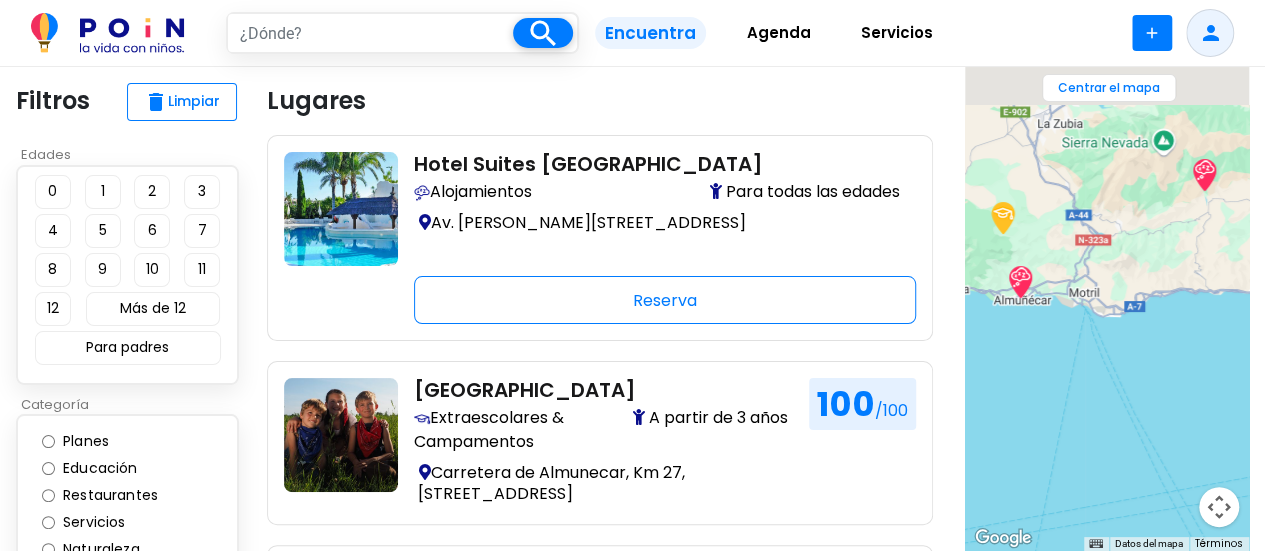 drag, startPoint x: 1147, startPoint y: 248, endPoint x: 1180, endPoint y: 345, distance: 102.45975 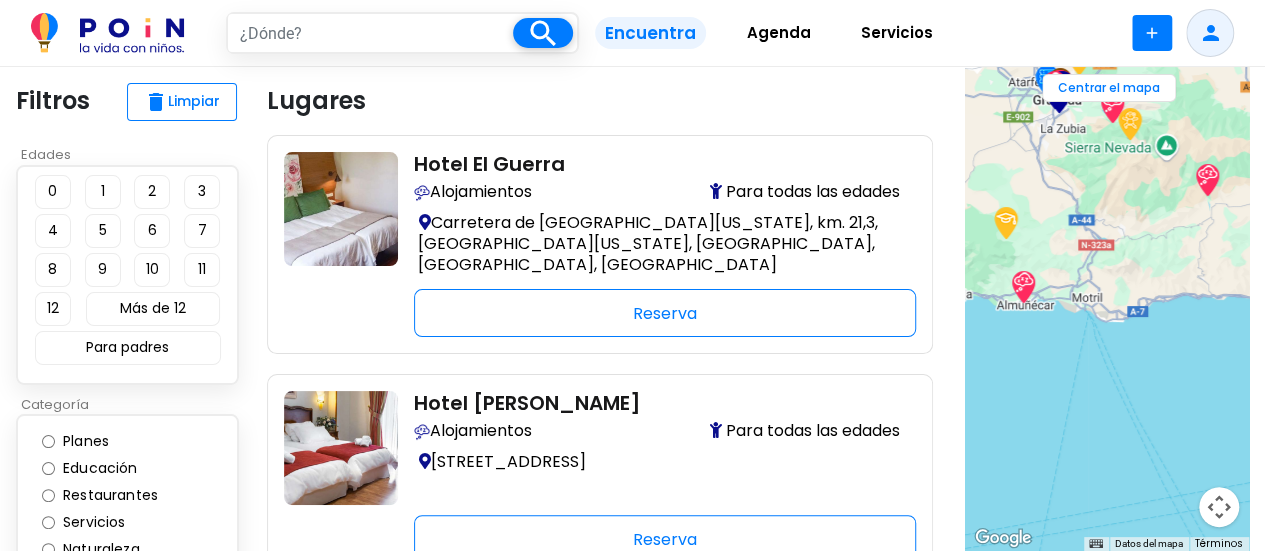click at bounding box center [1107, 309] 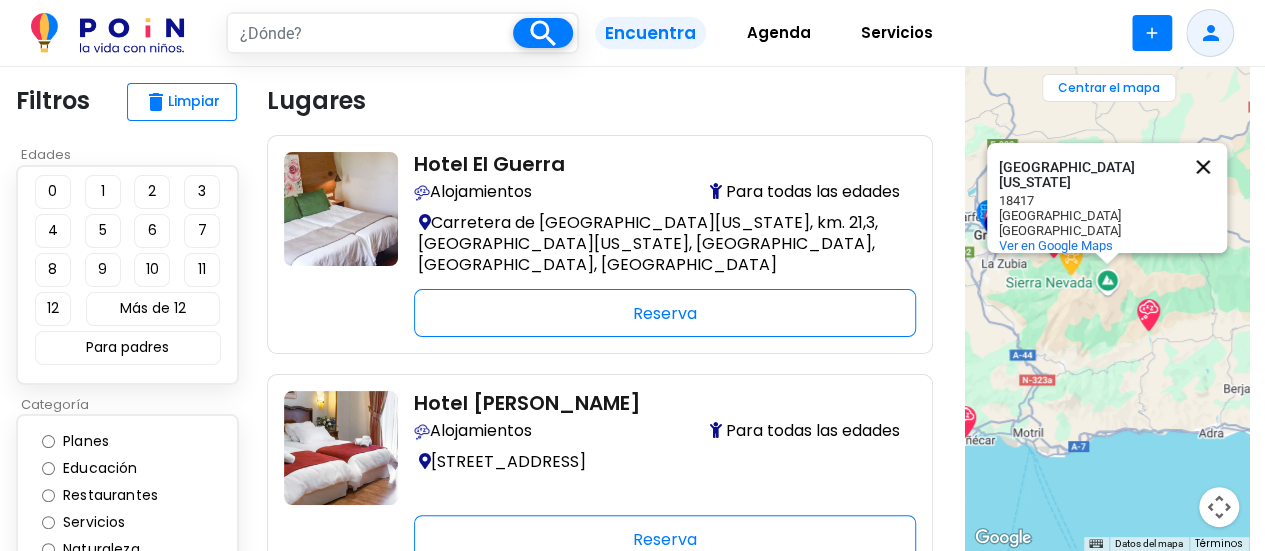 click at bounding box center [1203, 167] 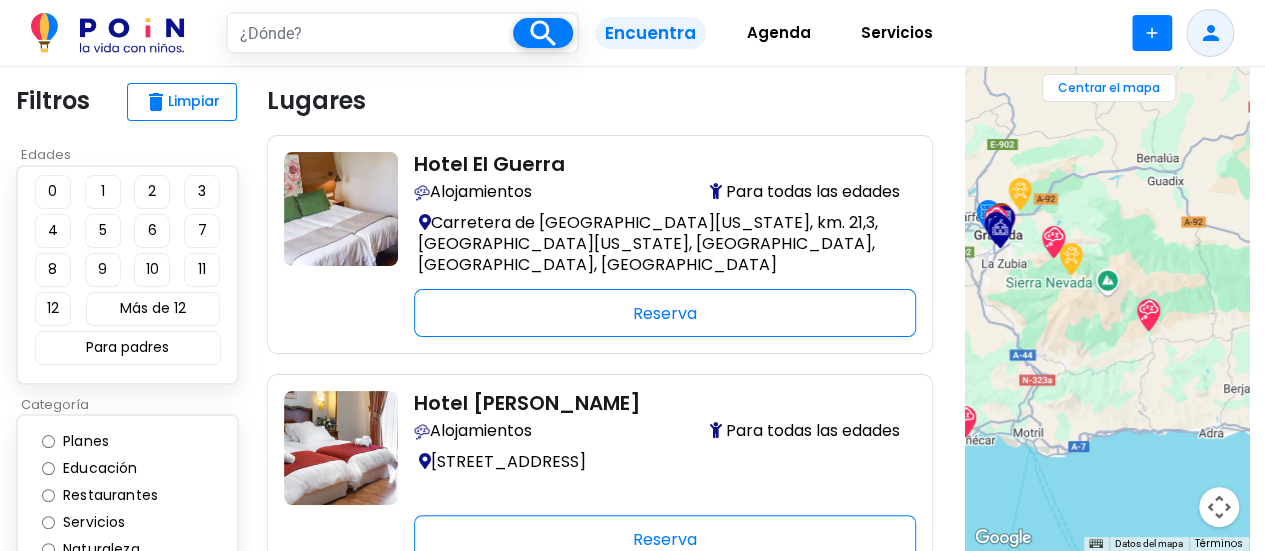 click at bounding box center [1071, 259] 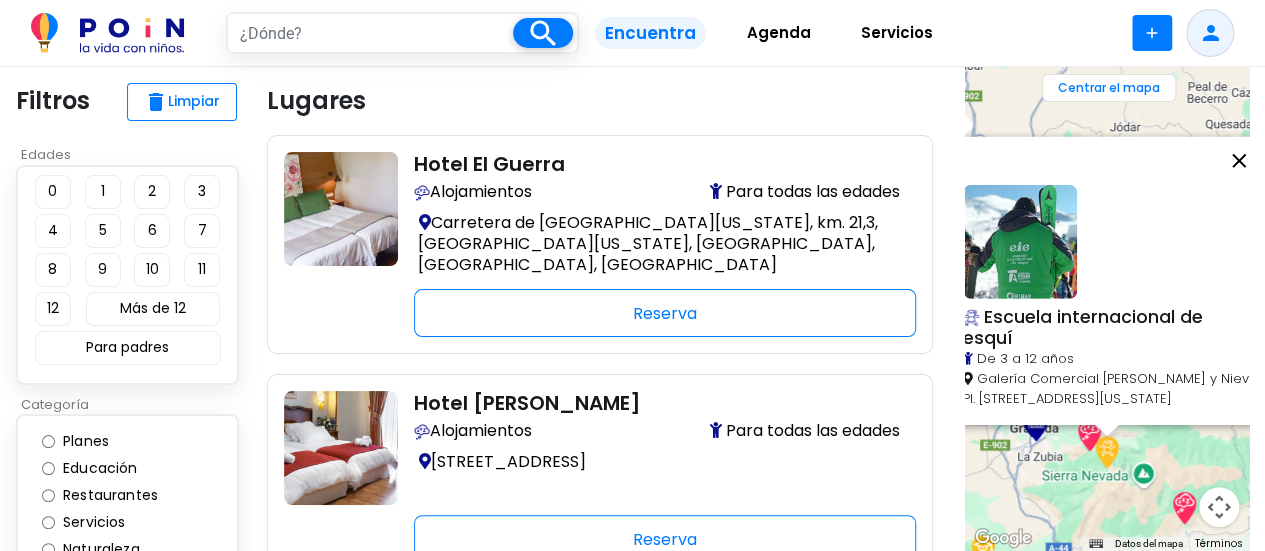 click at bounding box center (1239, 161) 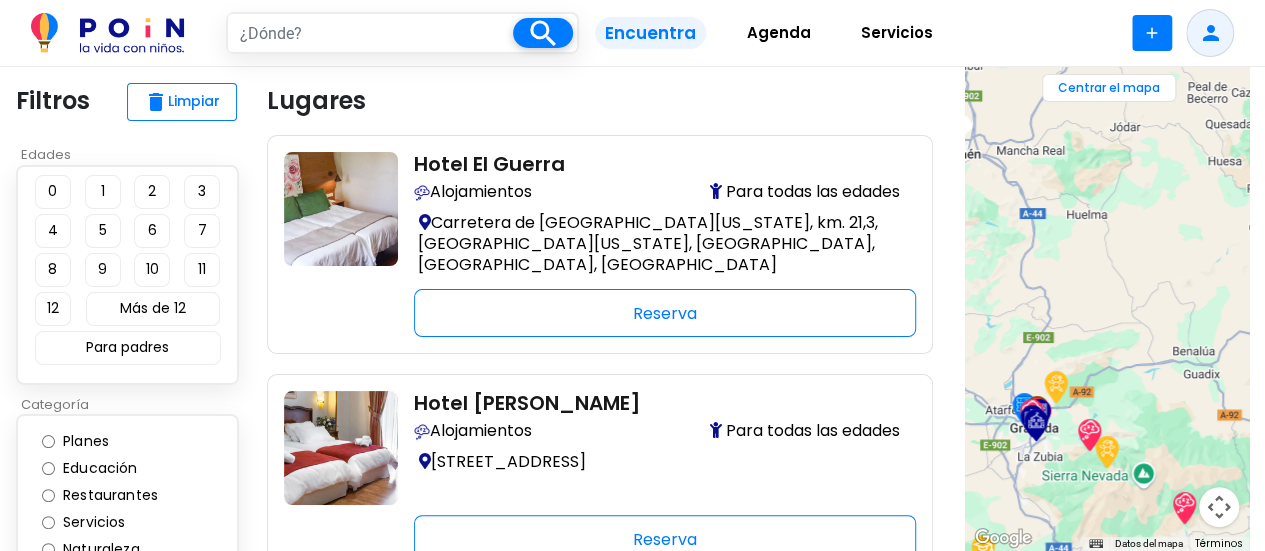click at bounding box center [1036, 425] 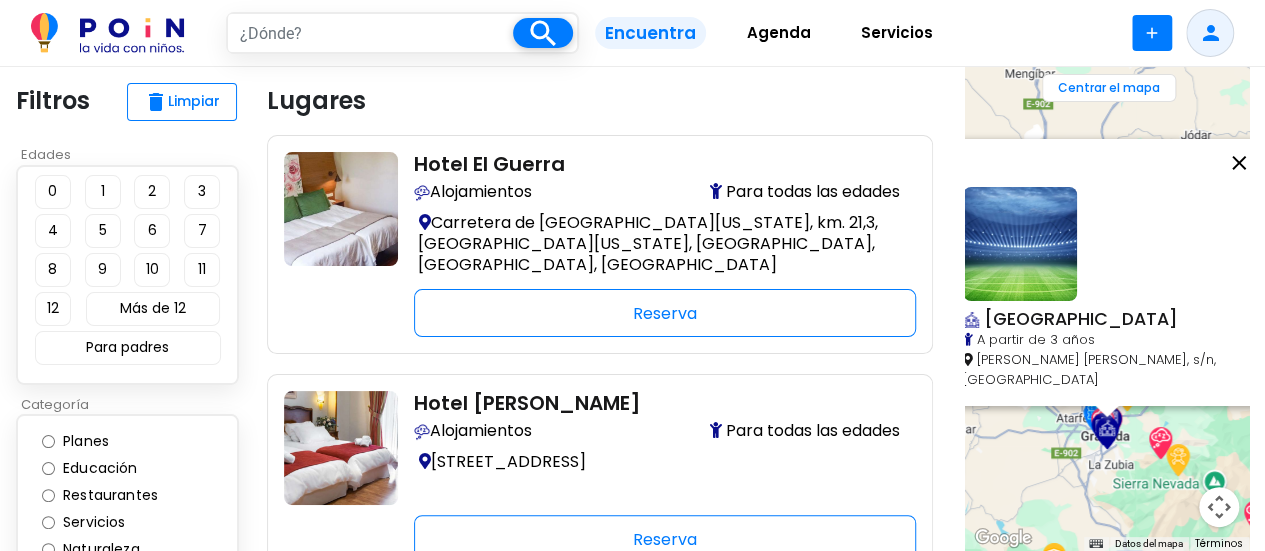 click at bounding box center [1239, 163] 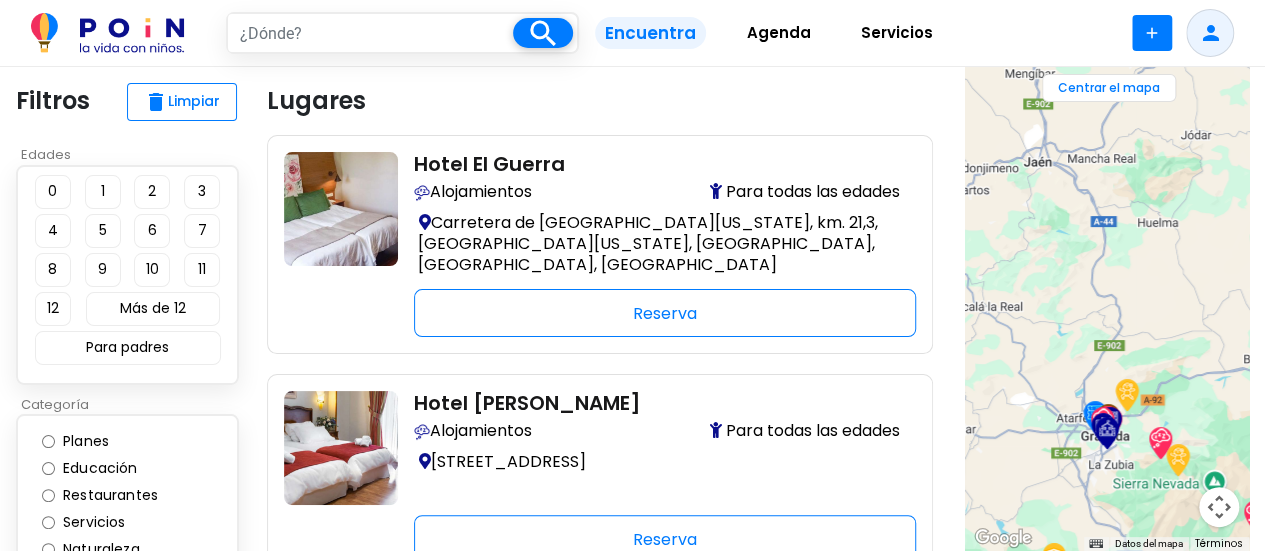 click on "Para desplazarte, pulsa las teclas de flecha." at bounding box center [1107, 309] 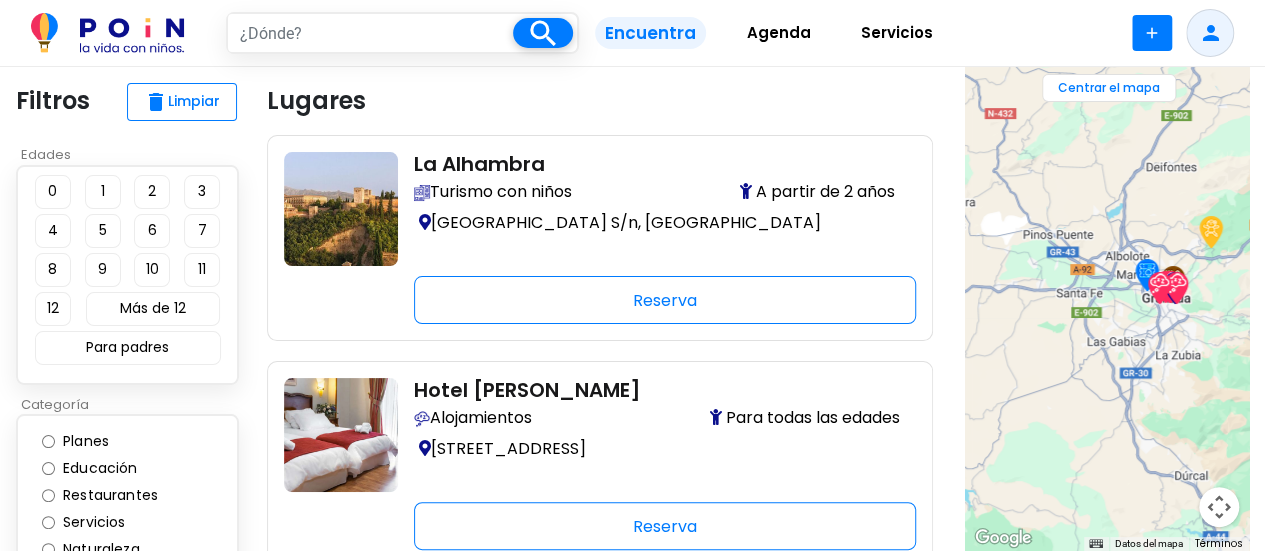 drag, startPoint x: 1126, startPoint y: 411, endPoint x: 1240, endPoint y: 168, distance: 268.412 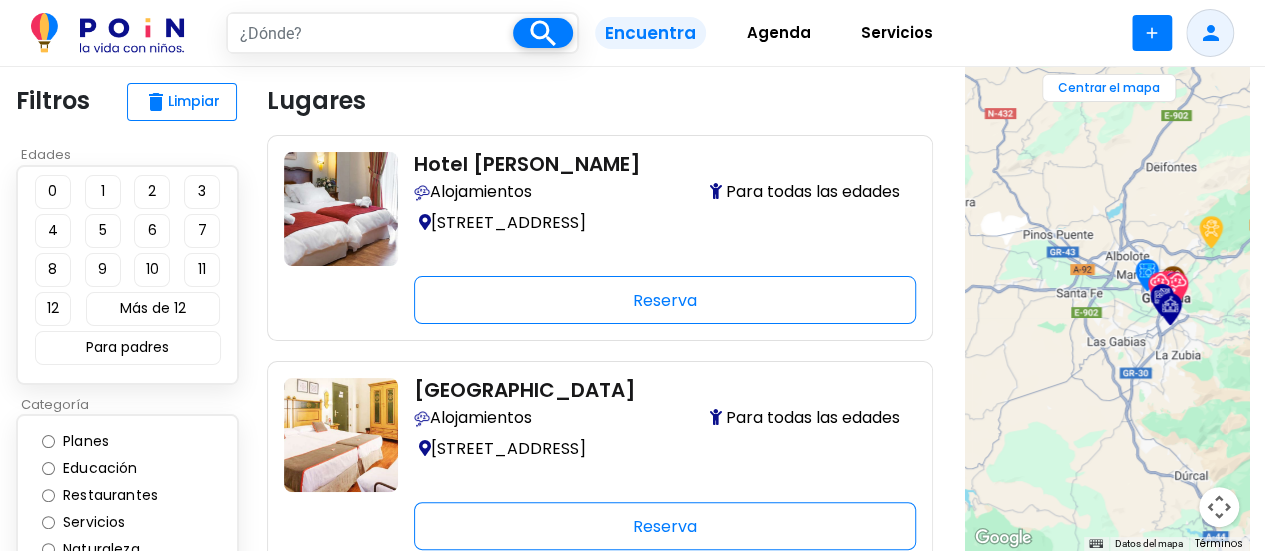 click at bounding box center (1107, 309) 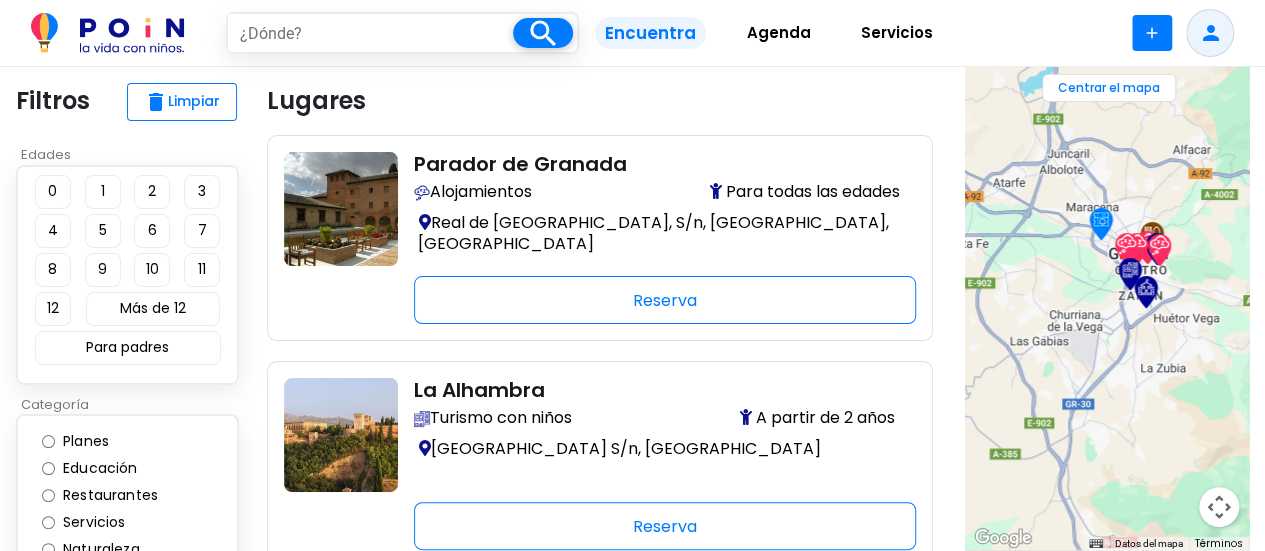 drag, startPoint x: 1146, startPoint y: 287, endPoint x: 1082, endPoint y: 287, distance: 64 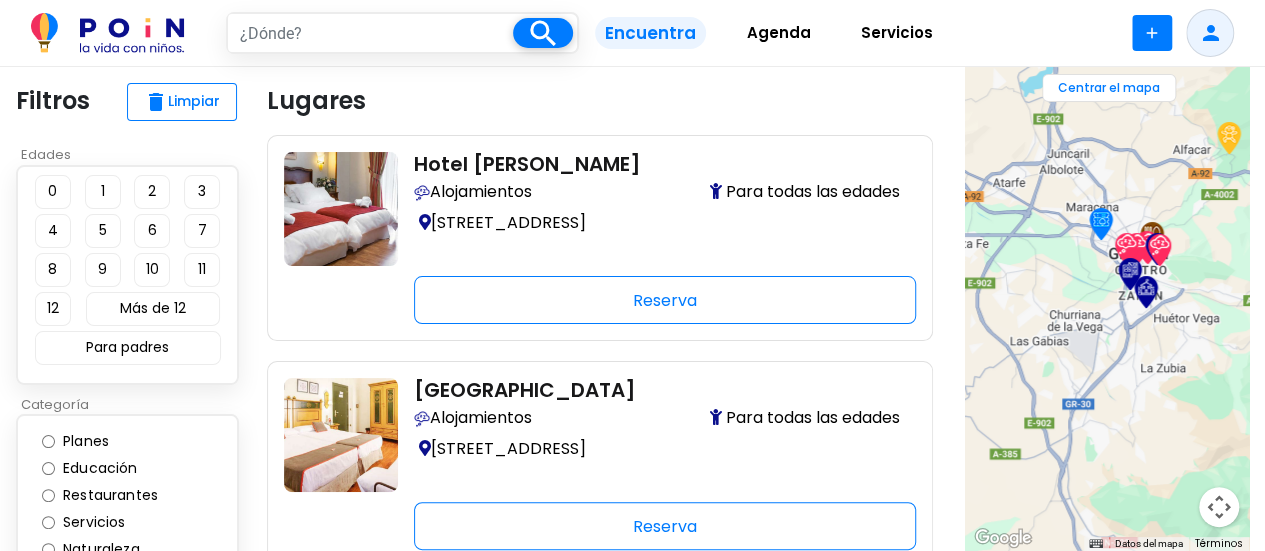 click at bounding box center (1107, 309) 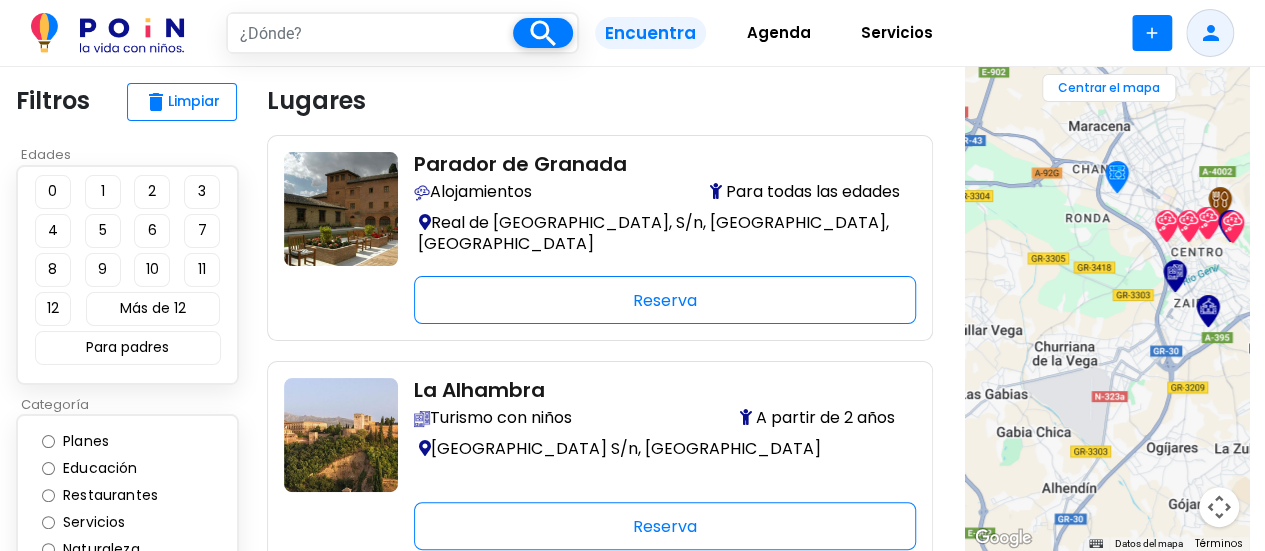 click at bounding box center [1117, 177] 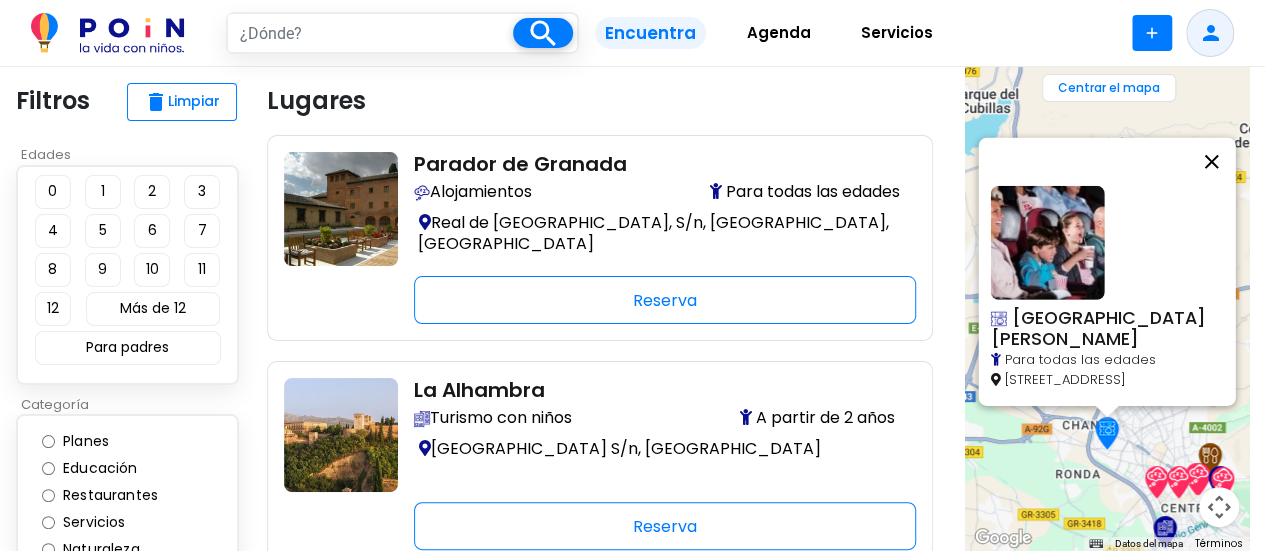 click at bounding box center [1211, 162] 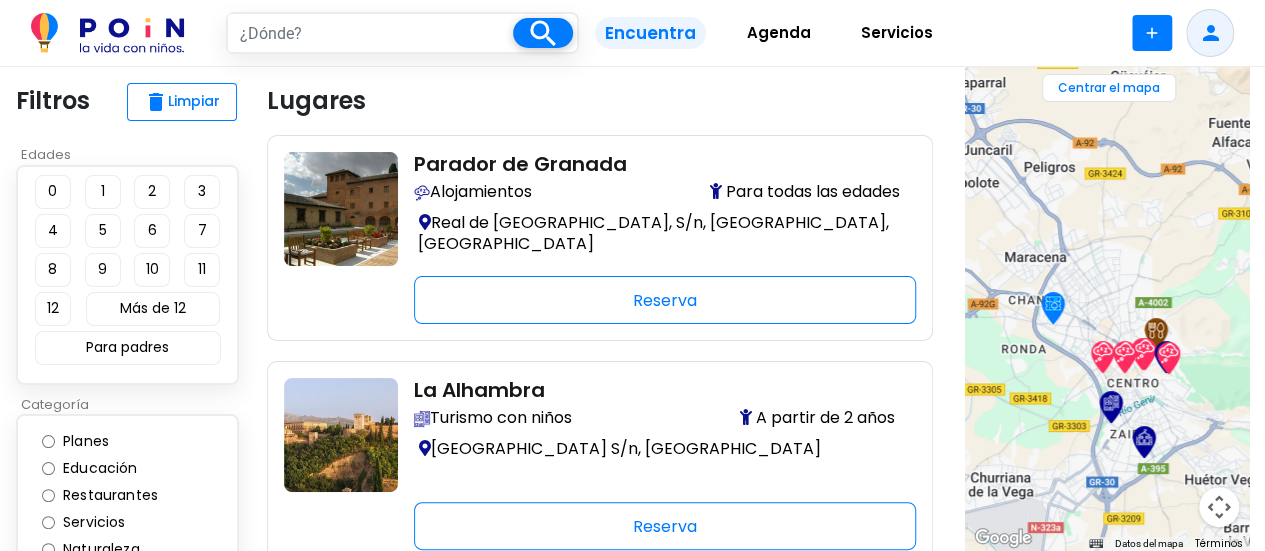 drag, startPoint x: 1190, startPoint y: 387, endPoint x: 1113, endPoint y: 225, distance: 179.36833 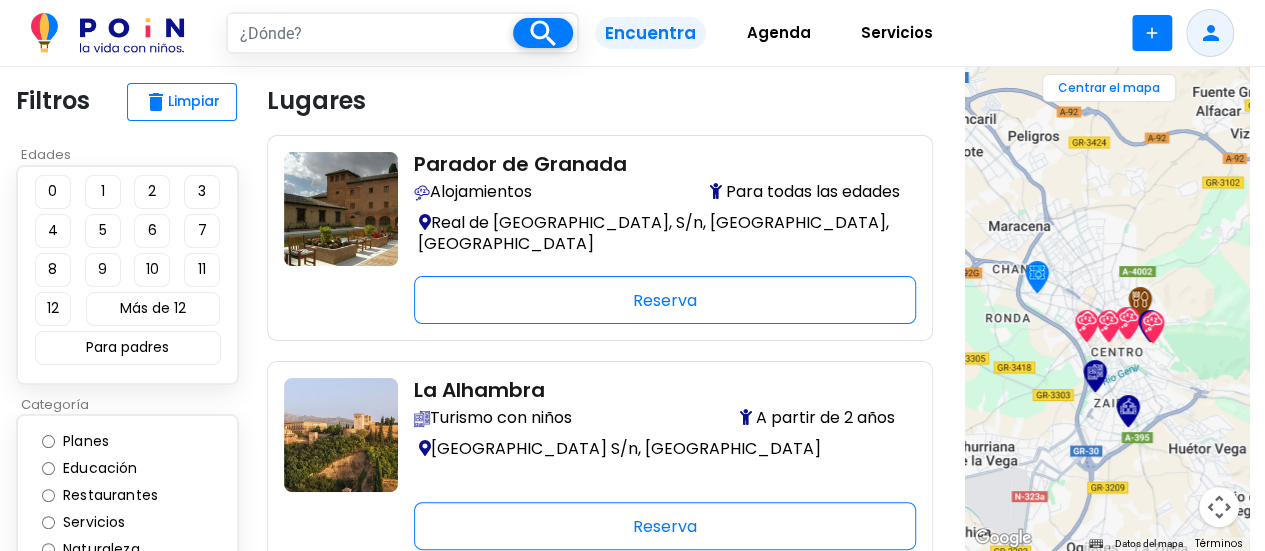 click at bounding box center (1152, 327) 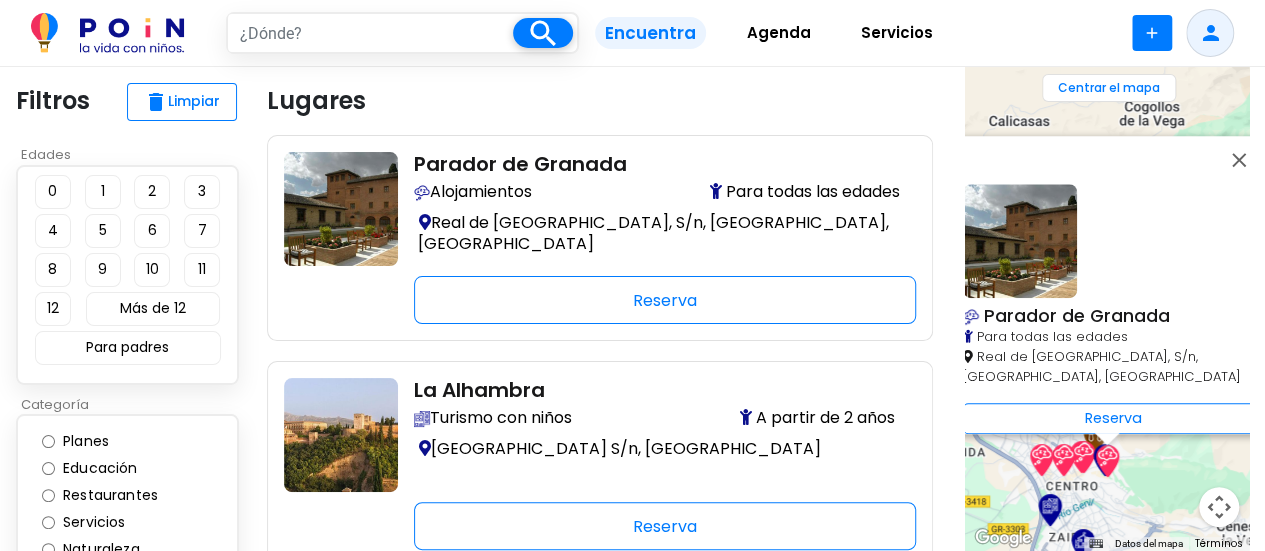 click on "Parador de Granada
Para todas las edades
[GEOGRAPHIC_DATA], S/n, [GEOGRAPHIC_DATA], [GEOGRAPHIC_DATA]
Reserva" at bounding box center [1107, 309] 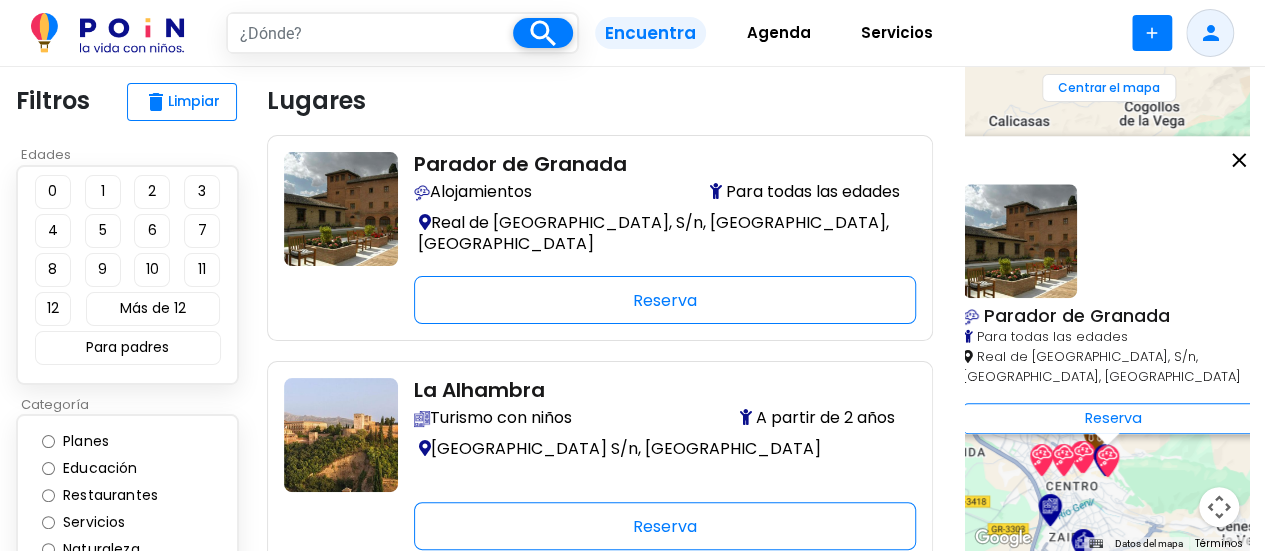 click at bounding box center [1239, 160] 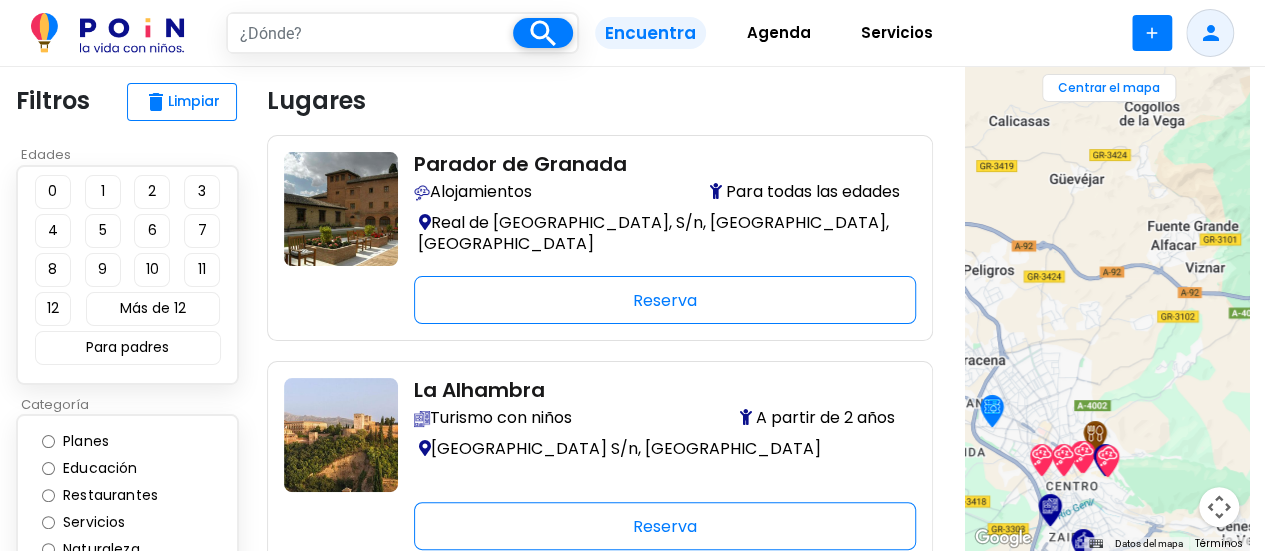 click on "Para desplazarte, pulsa las teclas de flecha." at bounding box center [1107, 309] 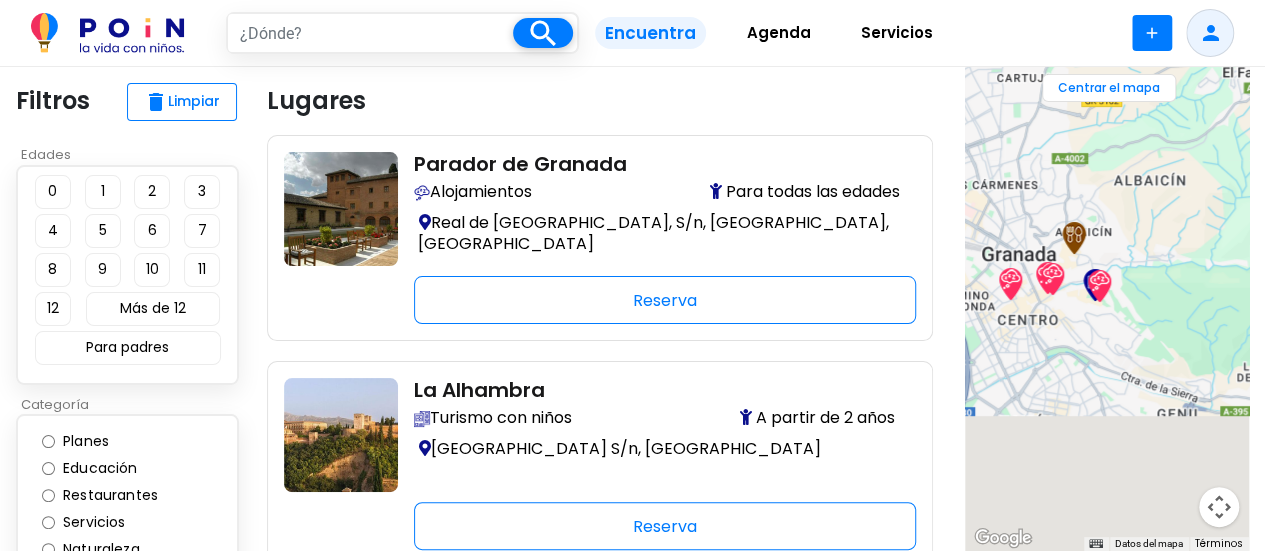 drag, startPoint x: 1149, startPoint y: 451, endPoint x: 1199, endPoint y: 216, distance: 240.26027 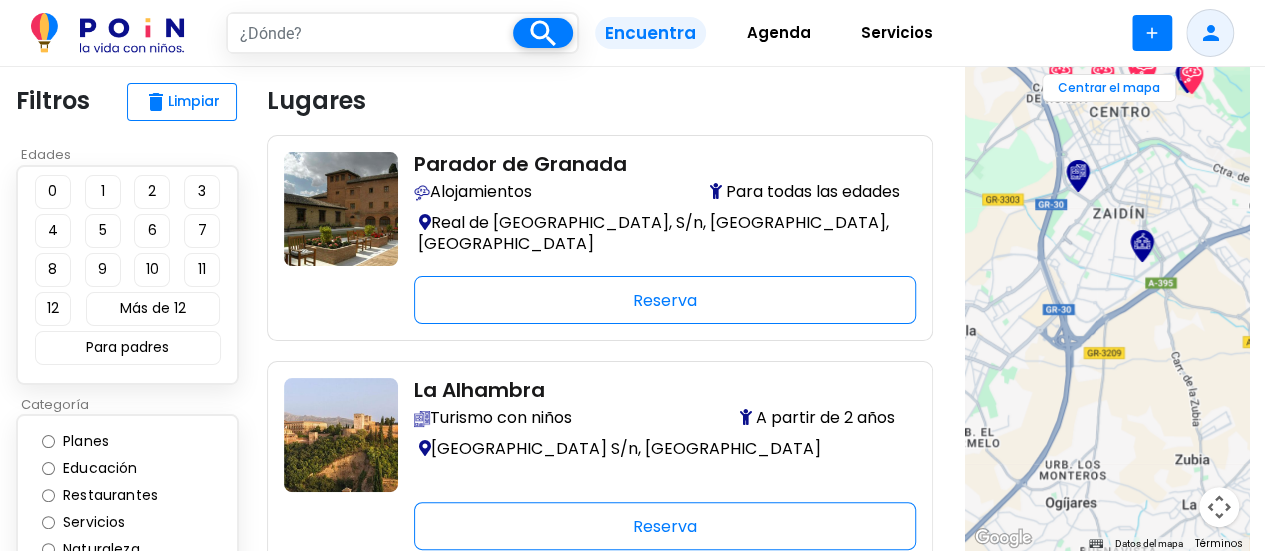 drag, startPoint x: 1102, startPoint y: 297, endPoint x: 1181, endPoint y: 133, distance: 182.0357 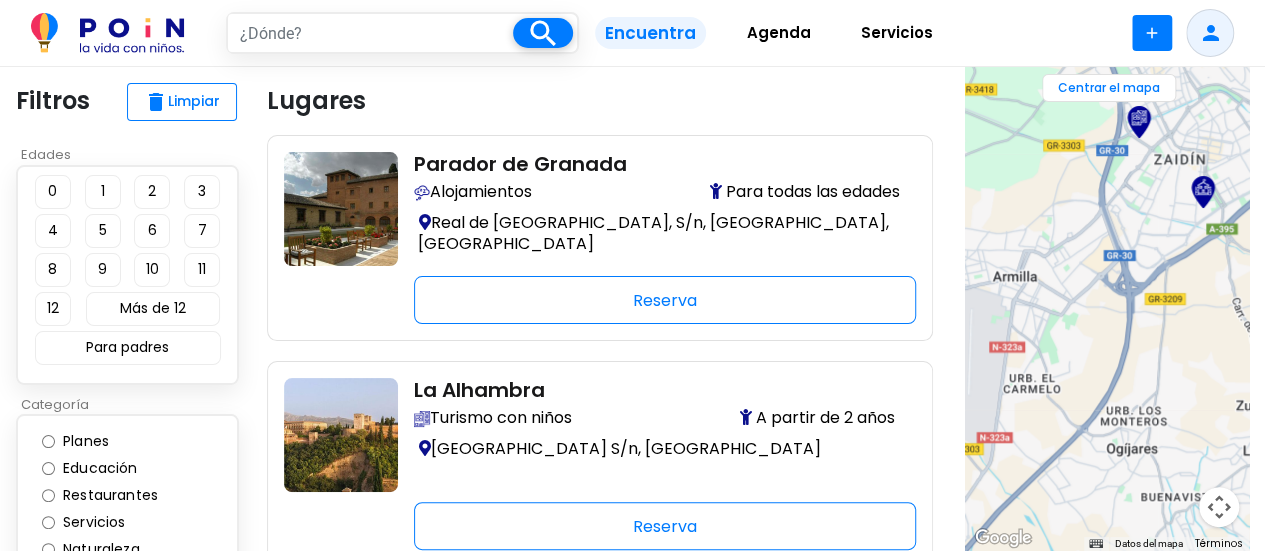 drag, startPoint x: 1077, startPoint y: 305, endPoint x: 1254, endPoint y: 183, distance: 214.97209 